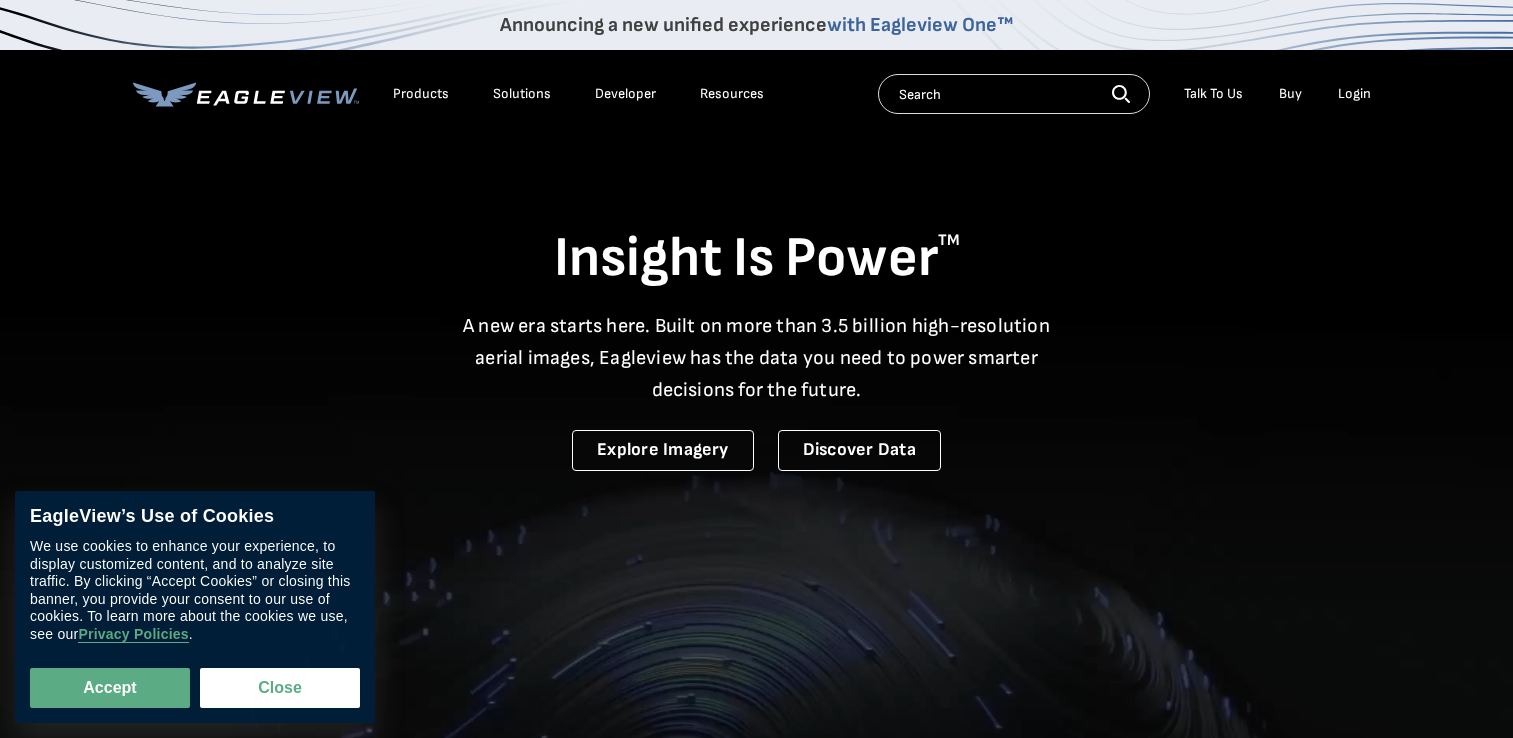 scroll, scrollTop: 0, scrollLeft: 0, axis: both 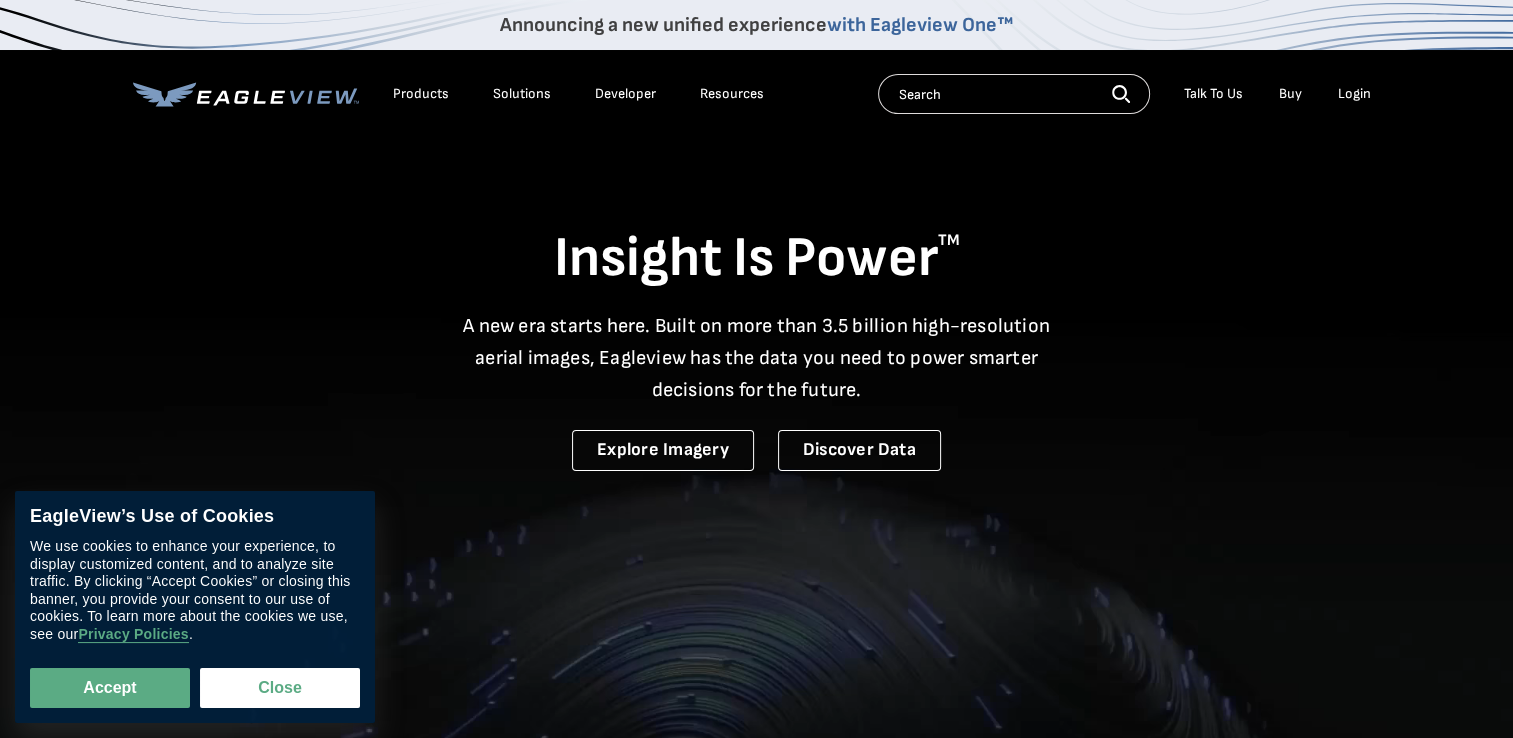click on "Login" at bounding box center [1354, 94] 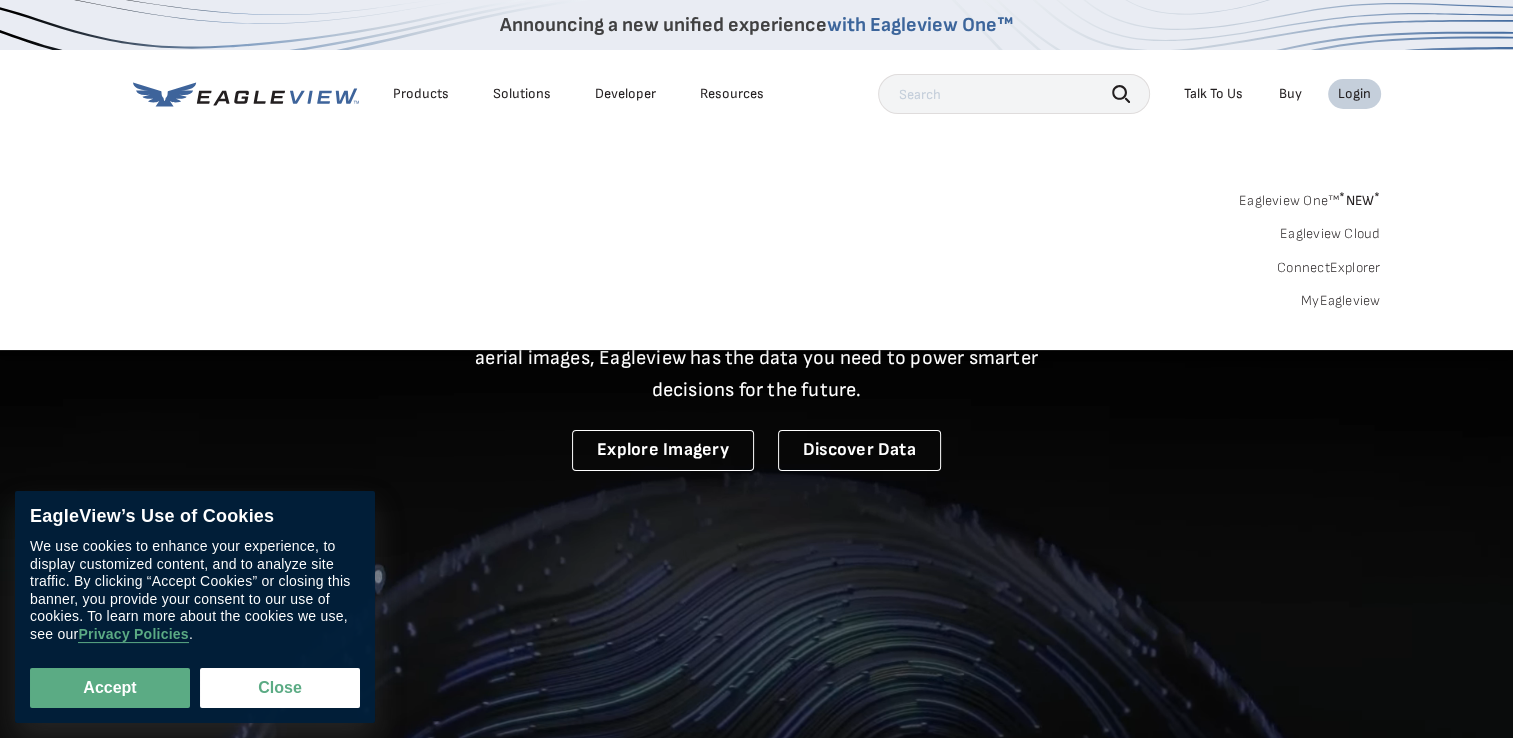click on "Login" at bounding box center [1354, 94] 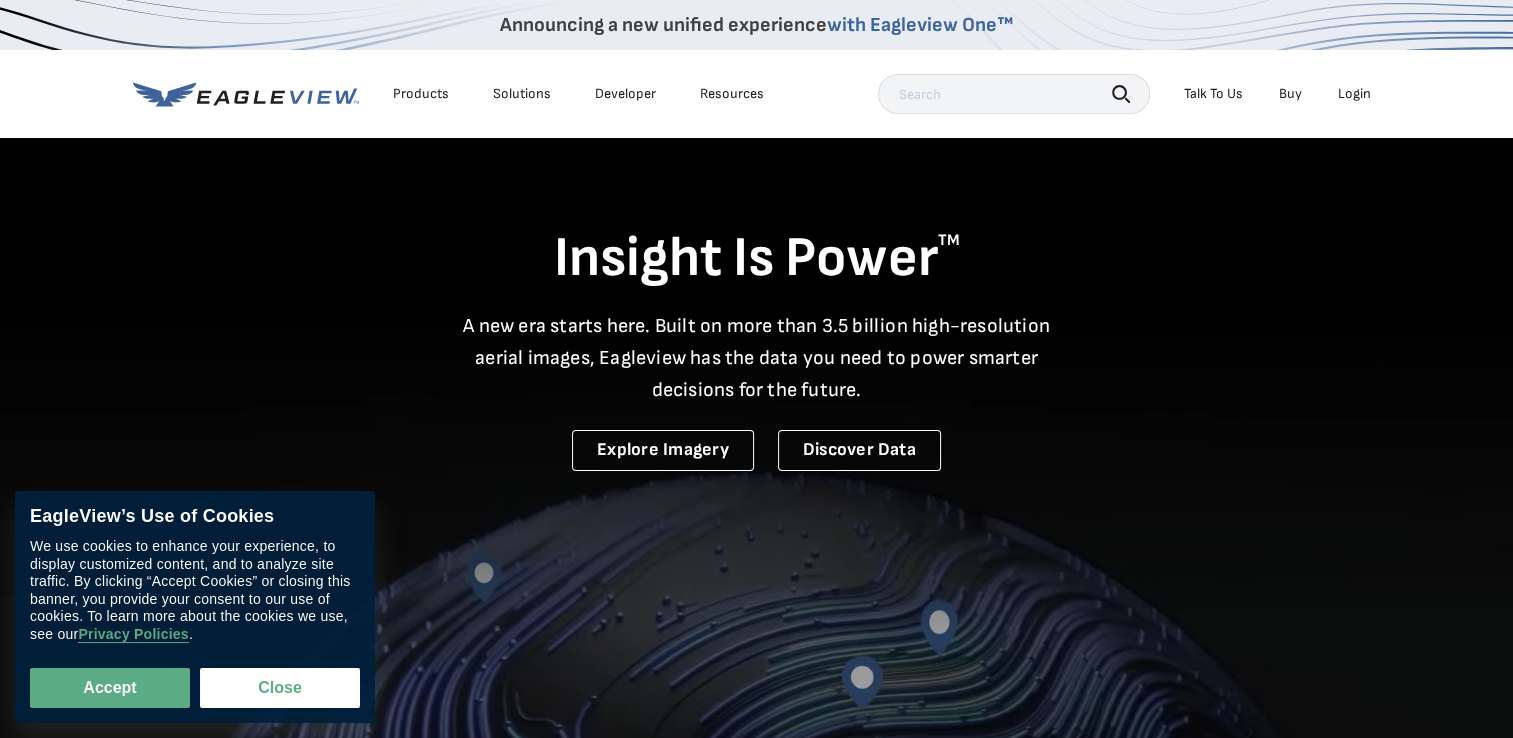click on "Login" at bounding box center [1354, 94] 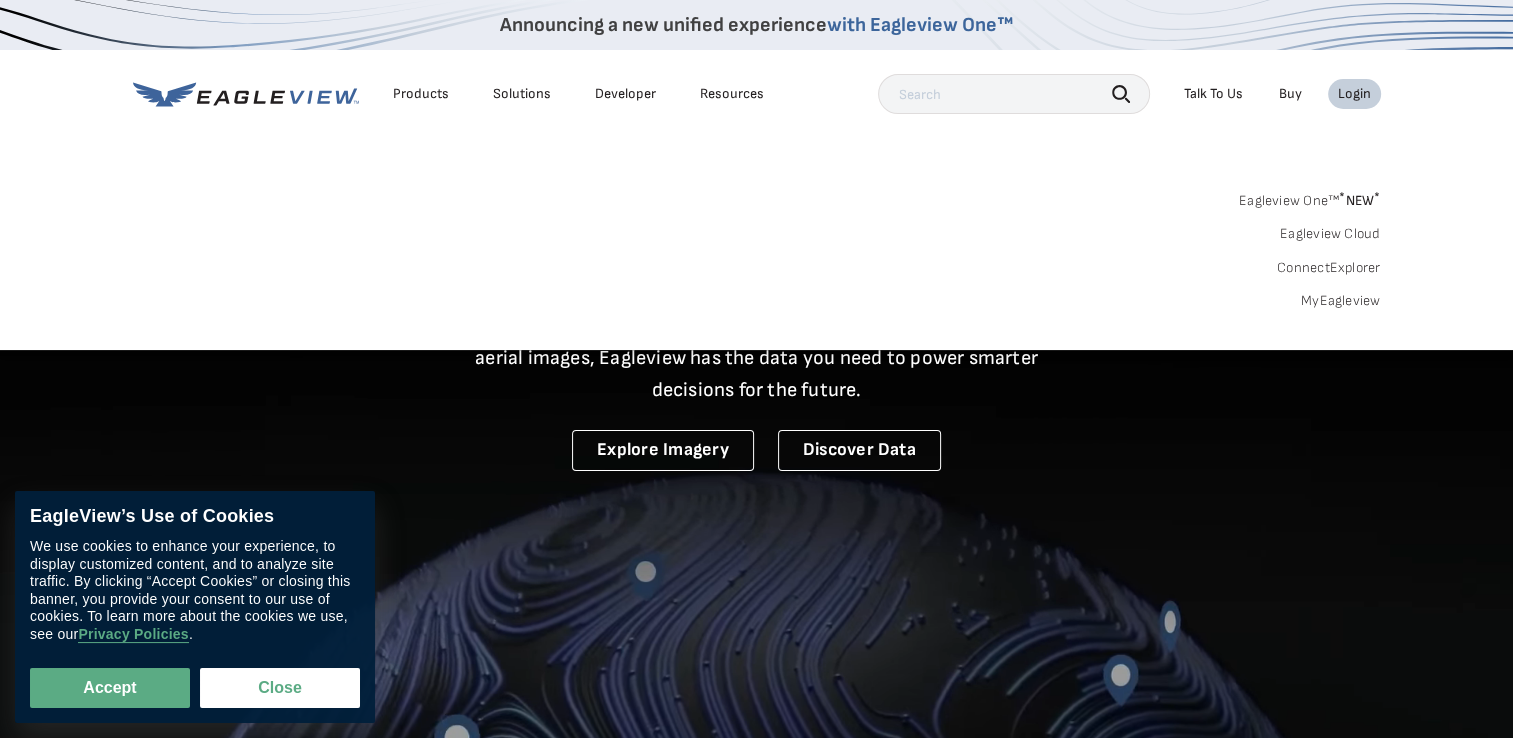 click on "Login" at bounding box center [1354, 94] 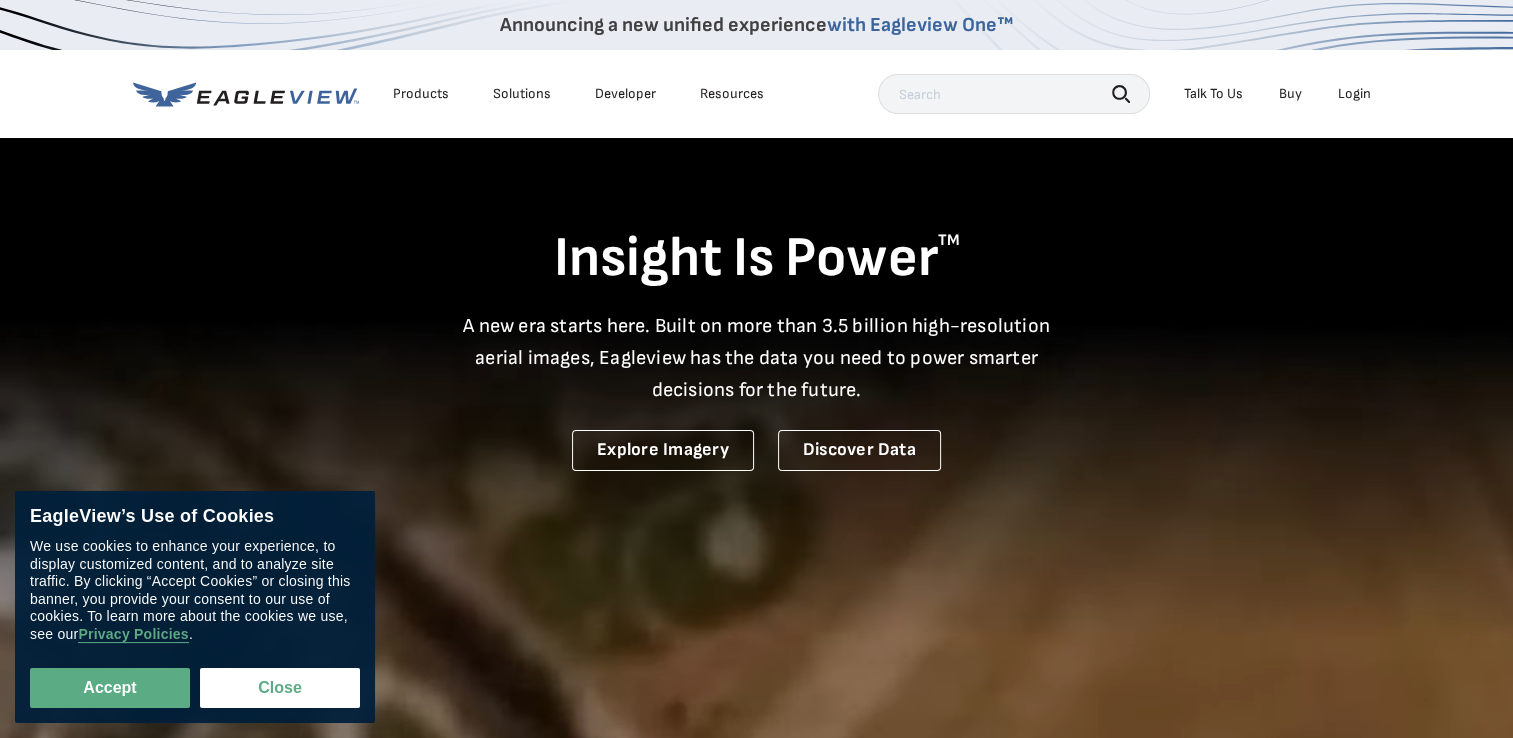 click on "Login" at bounding box center [1354, 94] 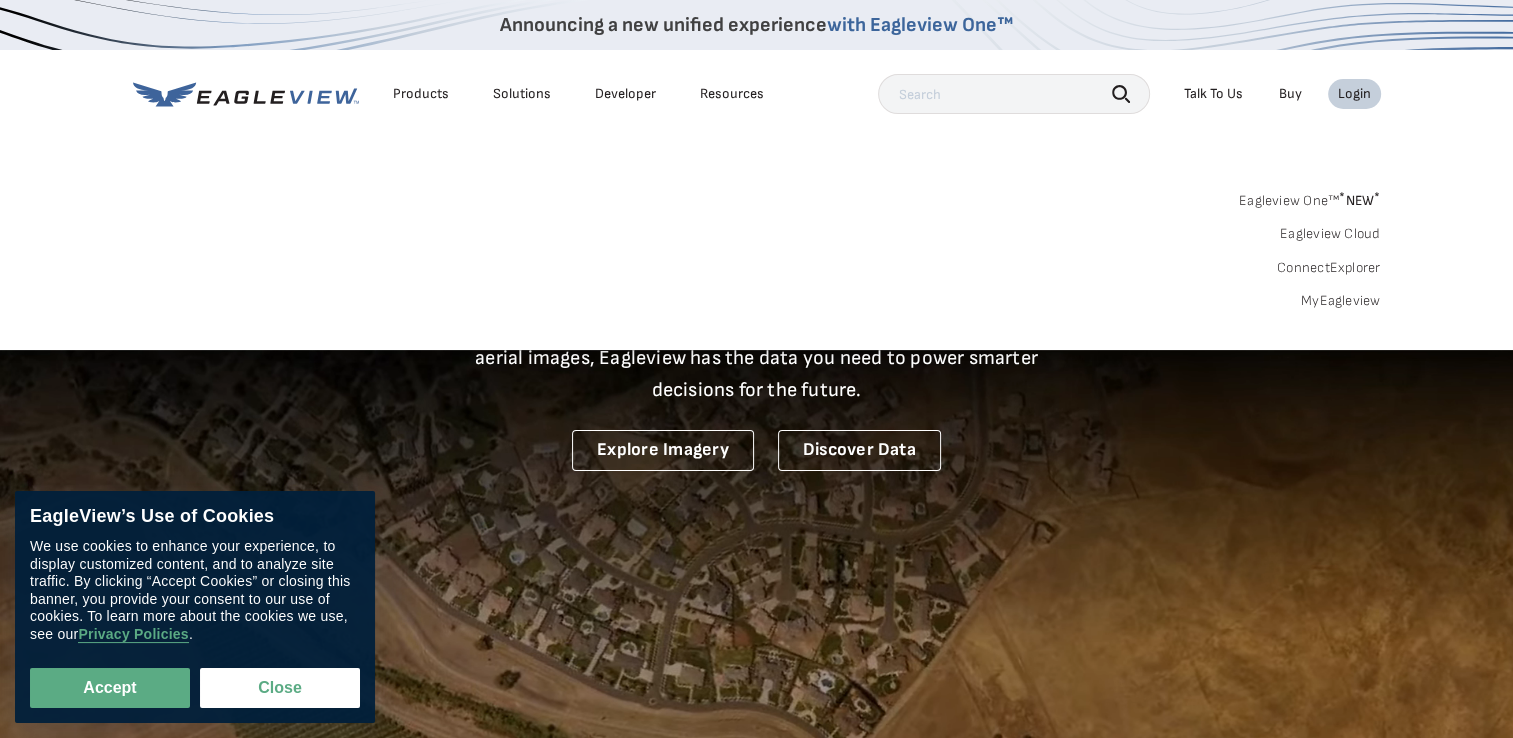 click on "Login" at bounding box center (1354, 94) 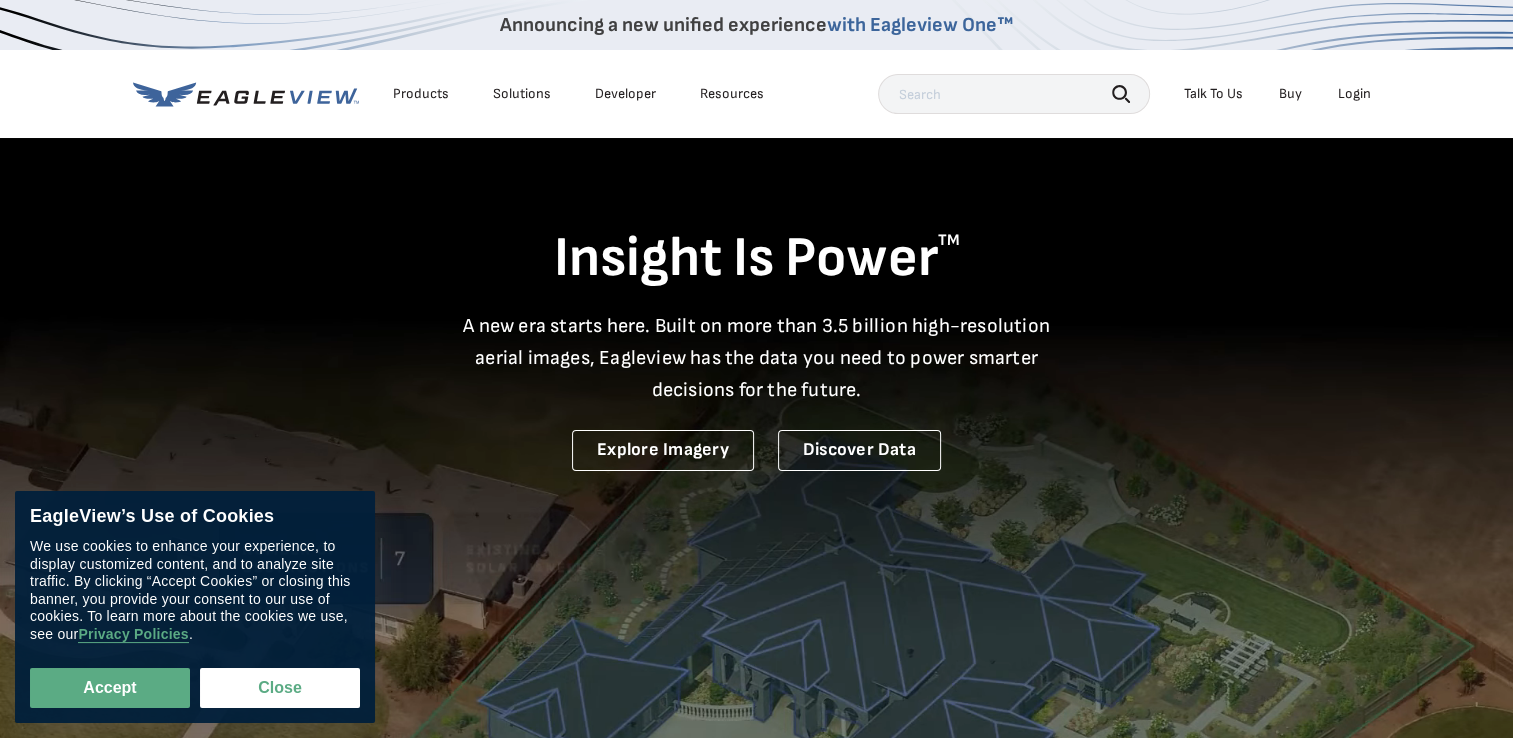 click on "Login" at bounding box center [1354, 94] 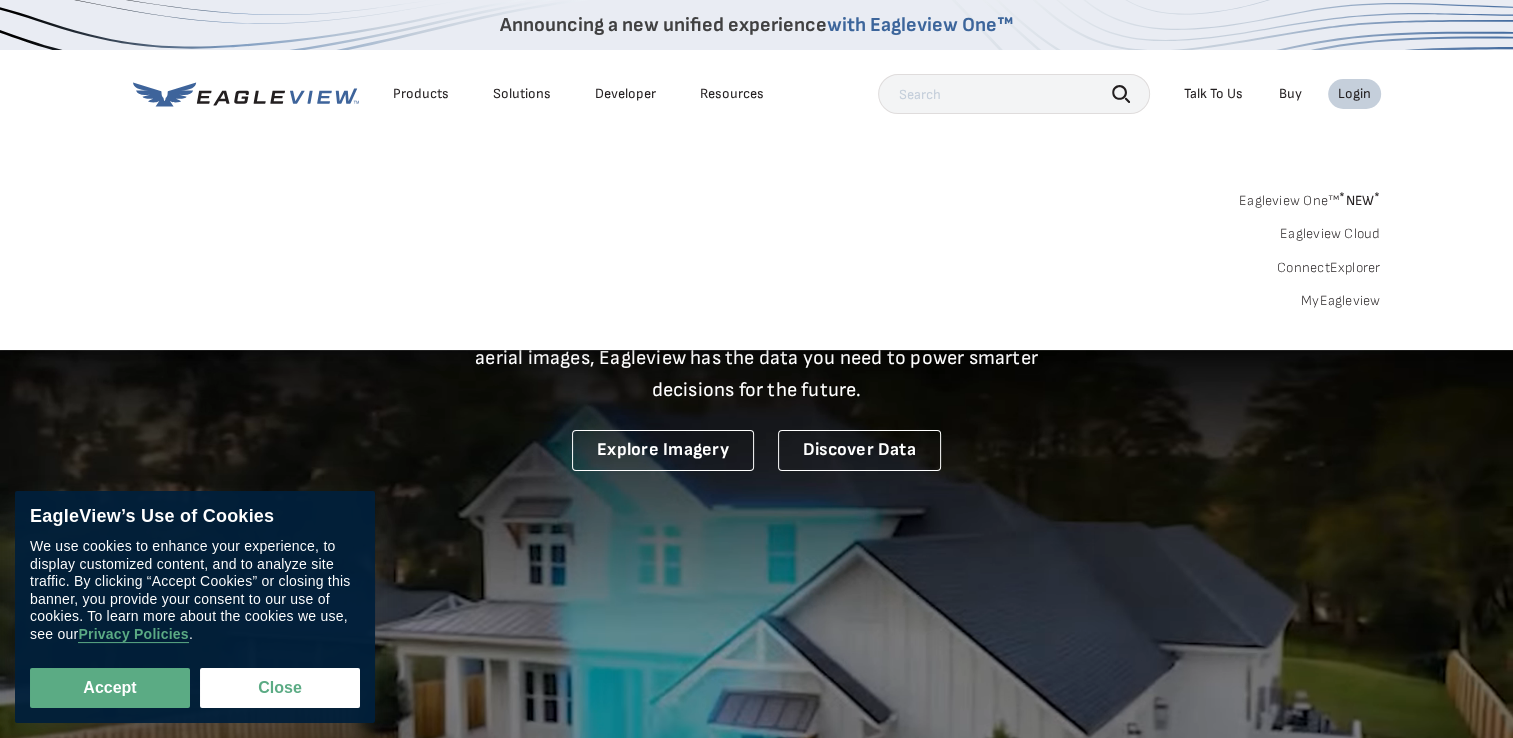 click on "Eagleview One™  * NEW *" at bounding box center [1310, 197] 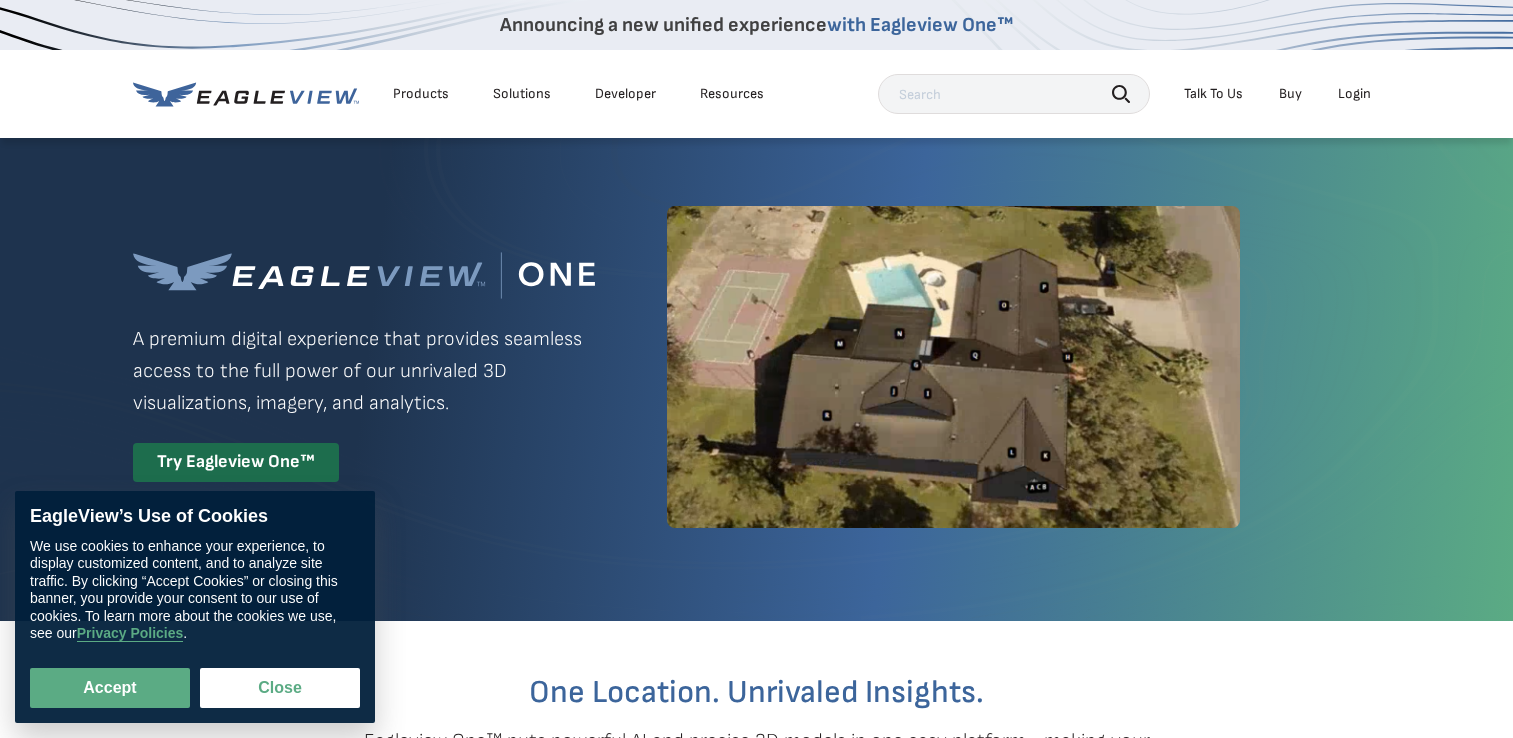 scroll, scrollTop: 0, scrollLeft: 0, axis: both 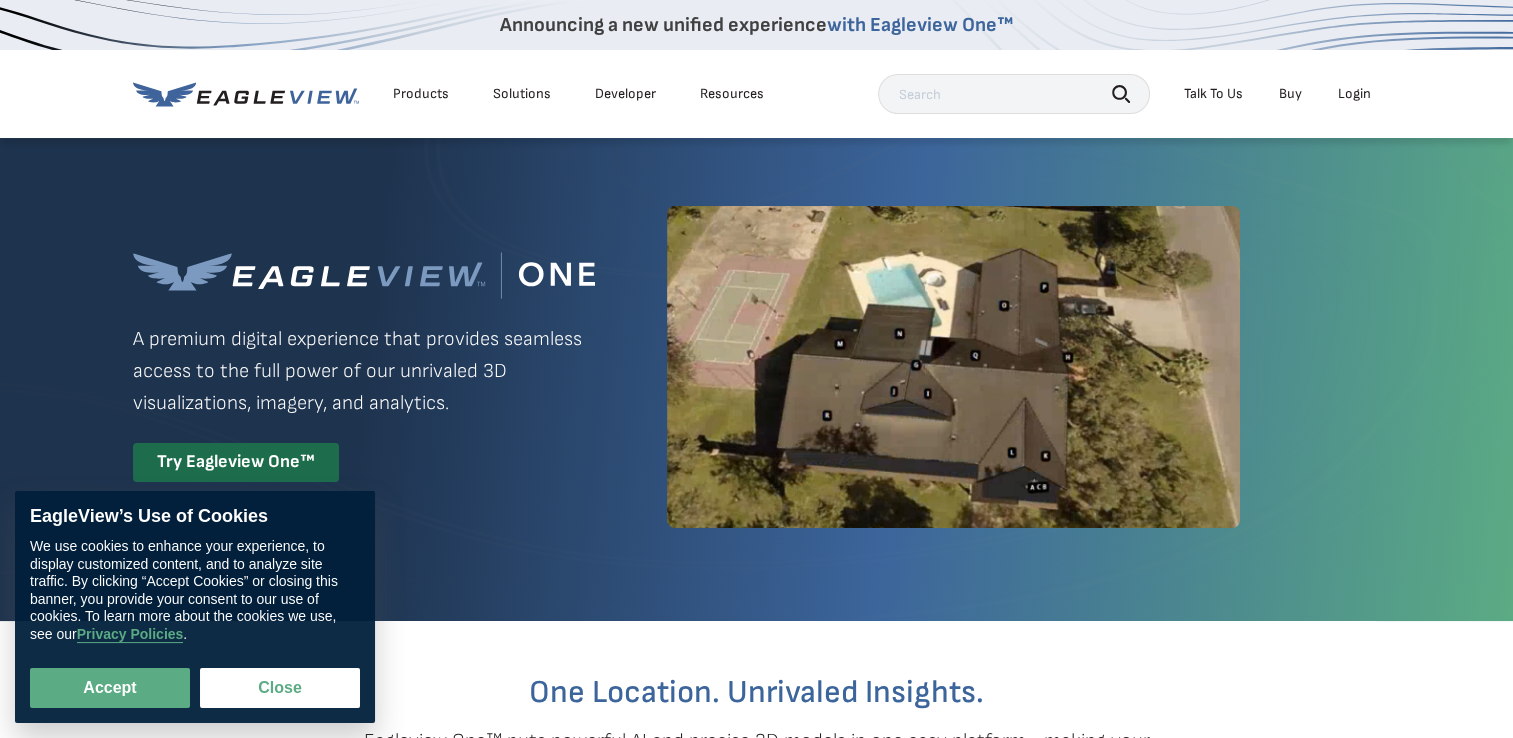 click at bounding box center [1014, 94] 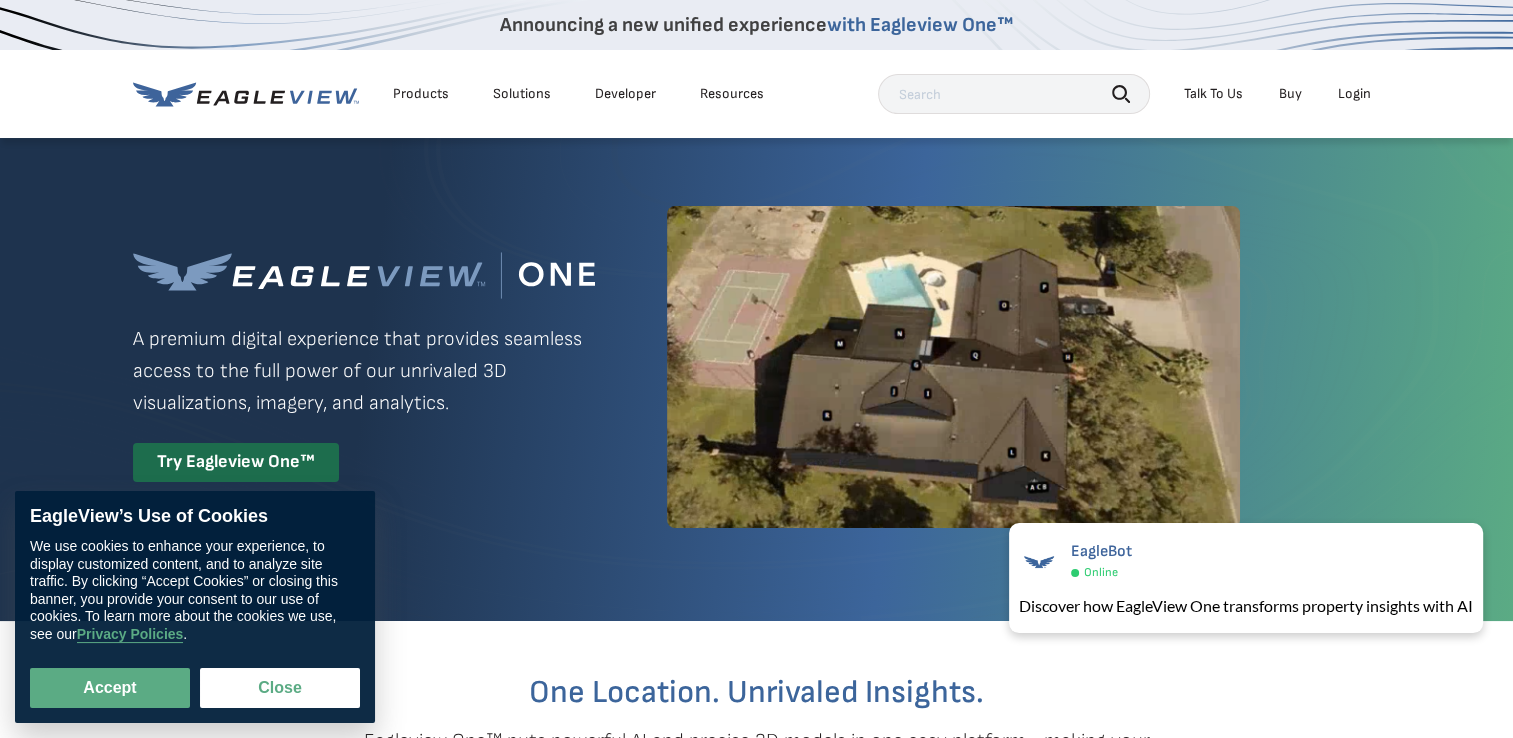 click at bounding box center [1014, 94] 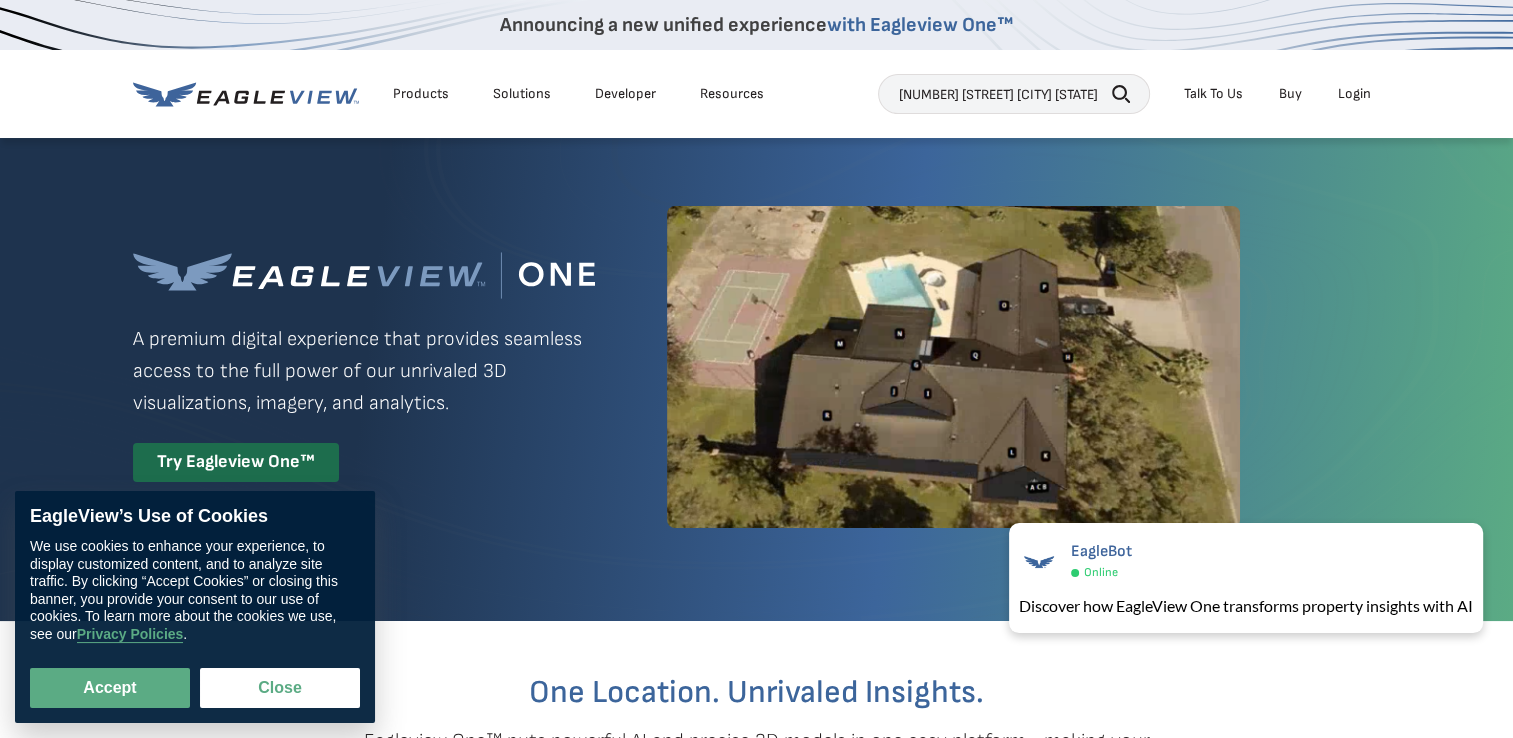 type on "620 sunset drive bloomburg pa" 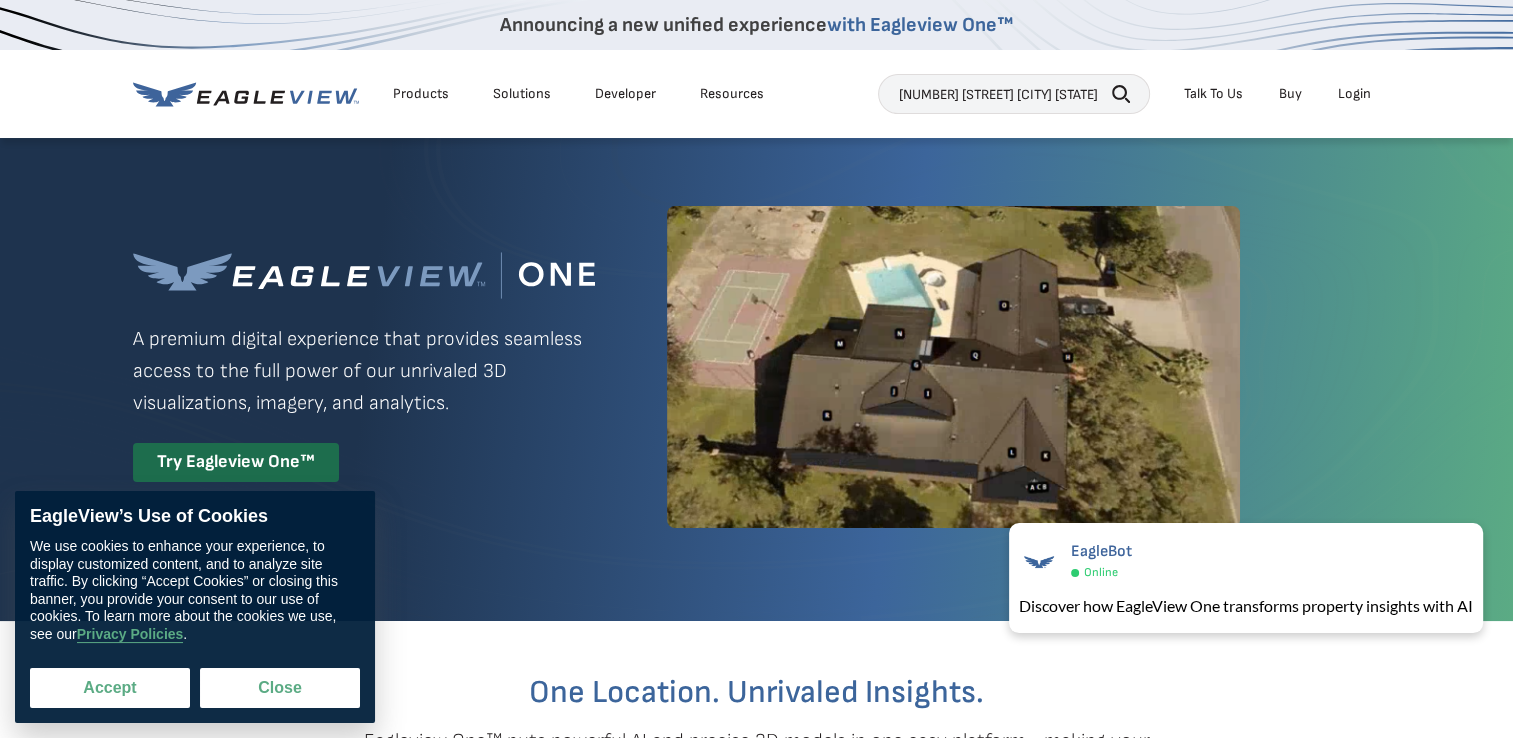 click on "Accept" at bounding box center (110, 688) 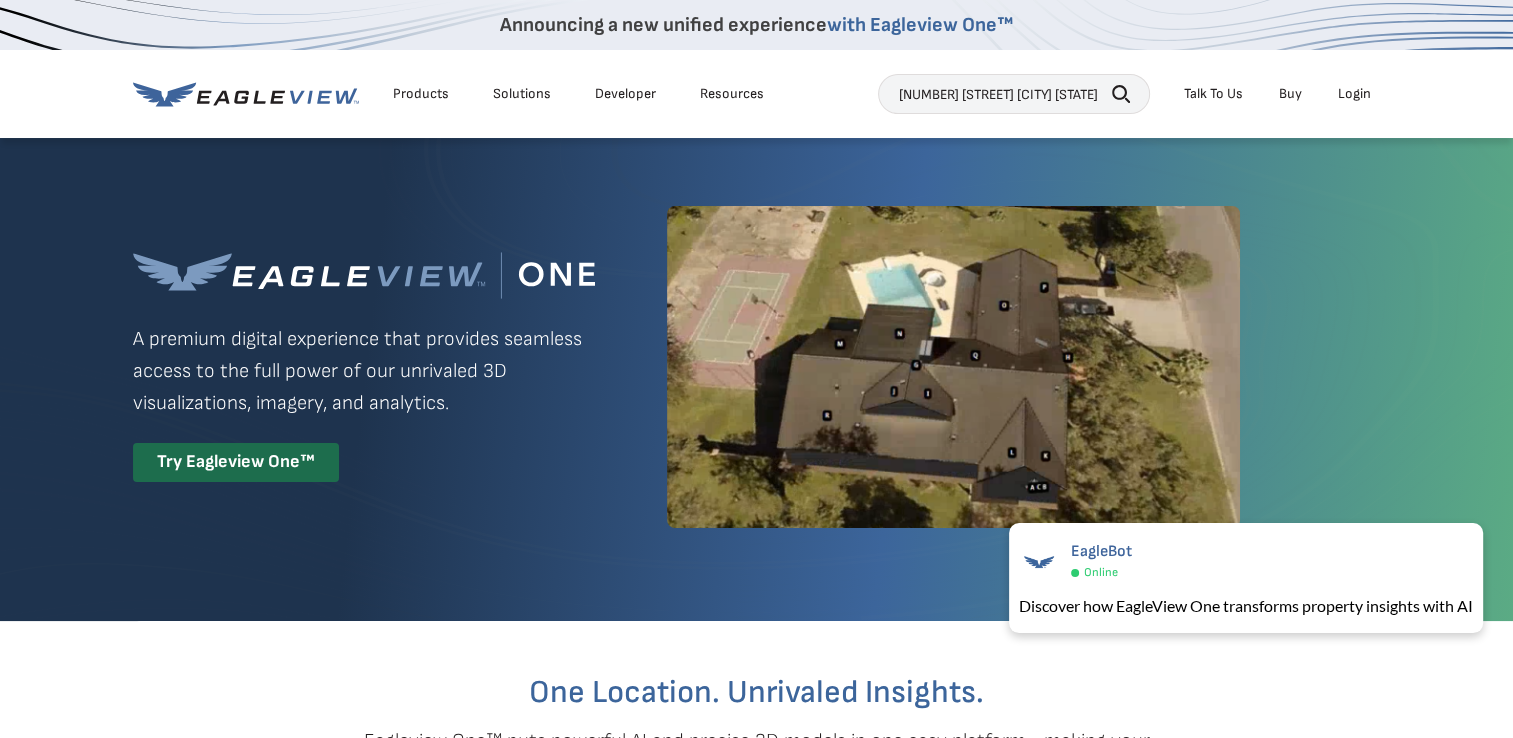 click on "Login" at bounding box center [1354, 94] 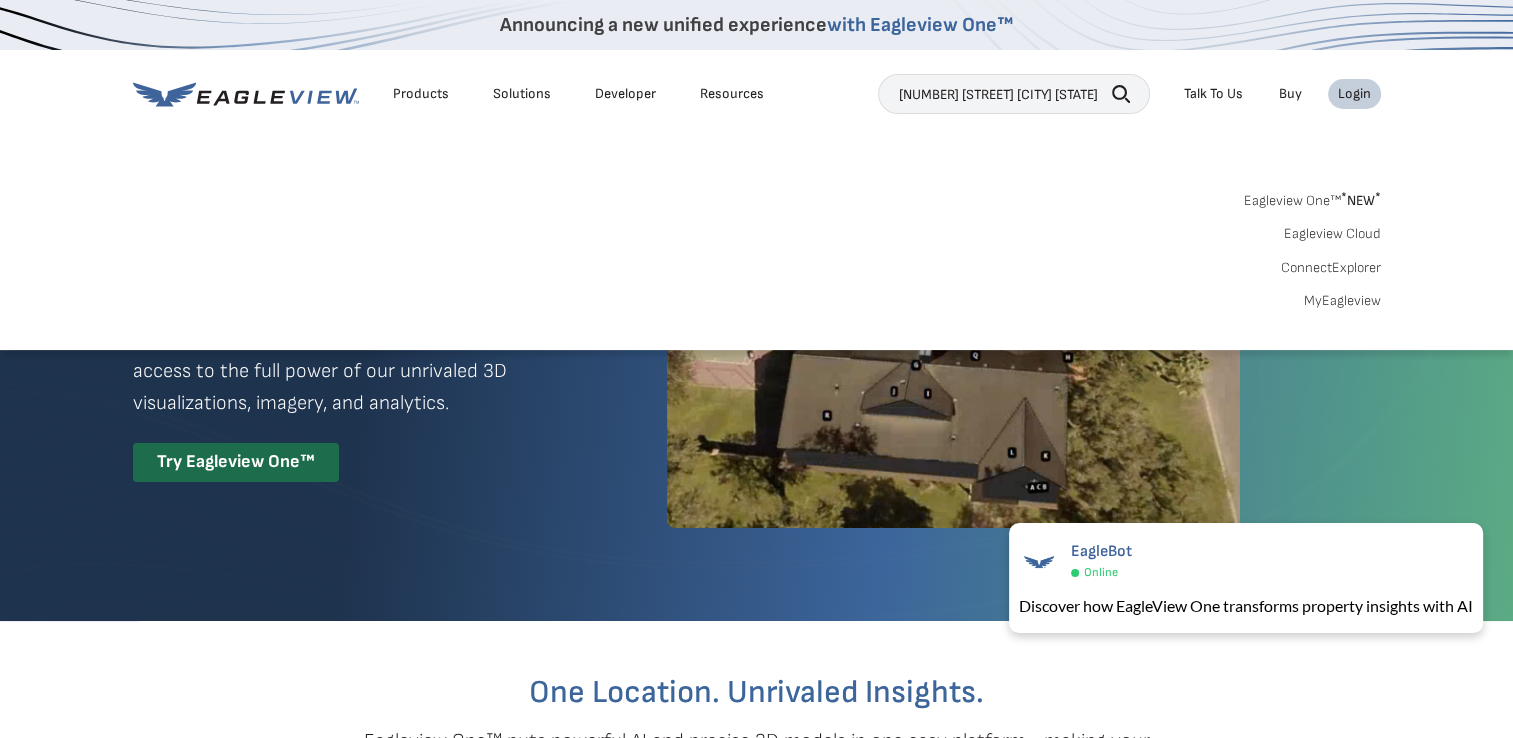 click on "Buy" at bounding box center [1290, 94] 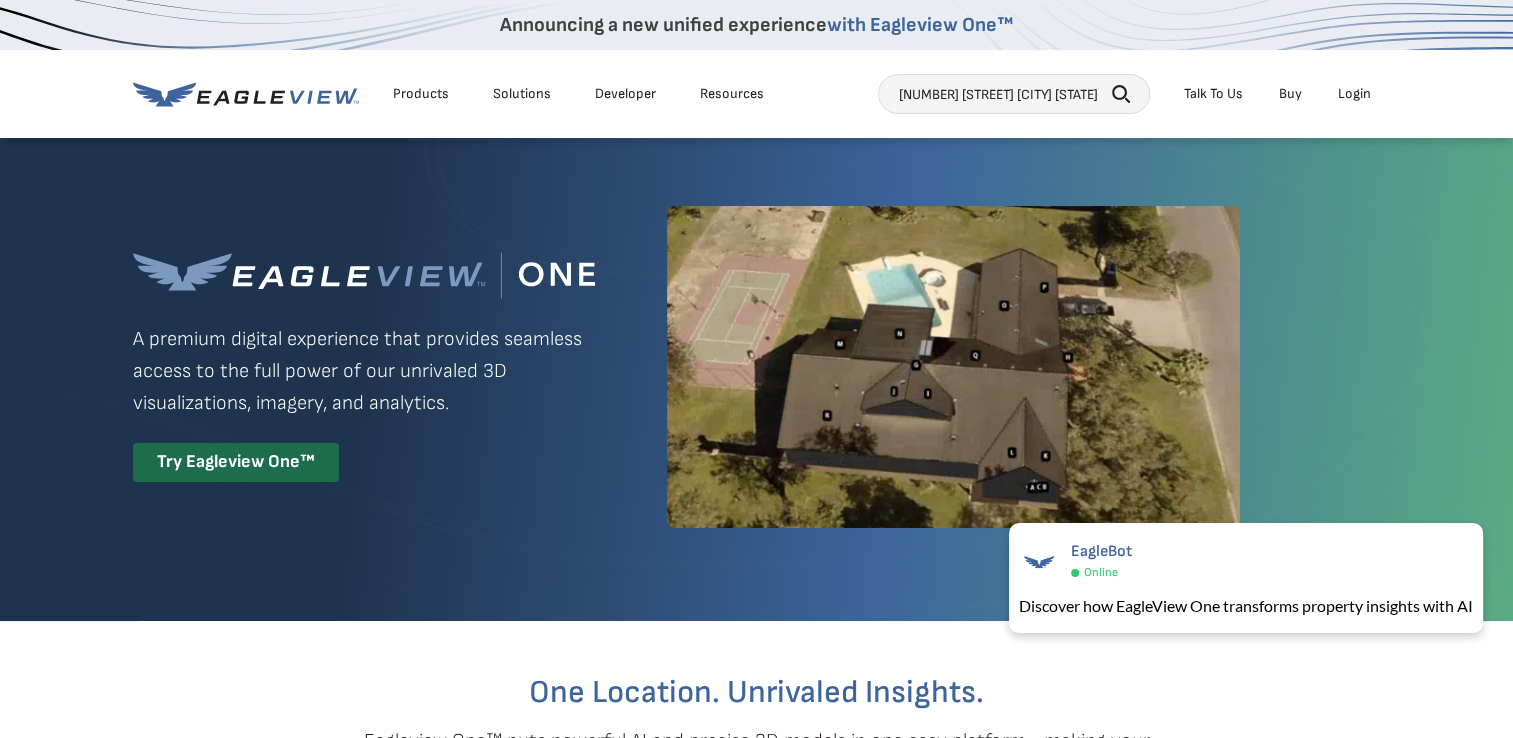 click on "Login" at bounding box center (1354, 94) 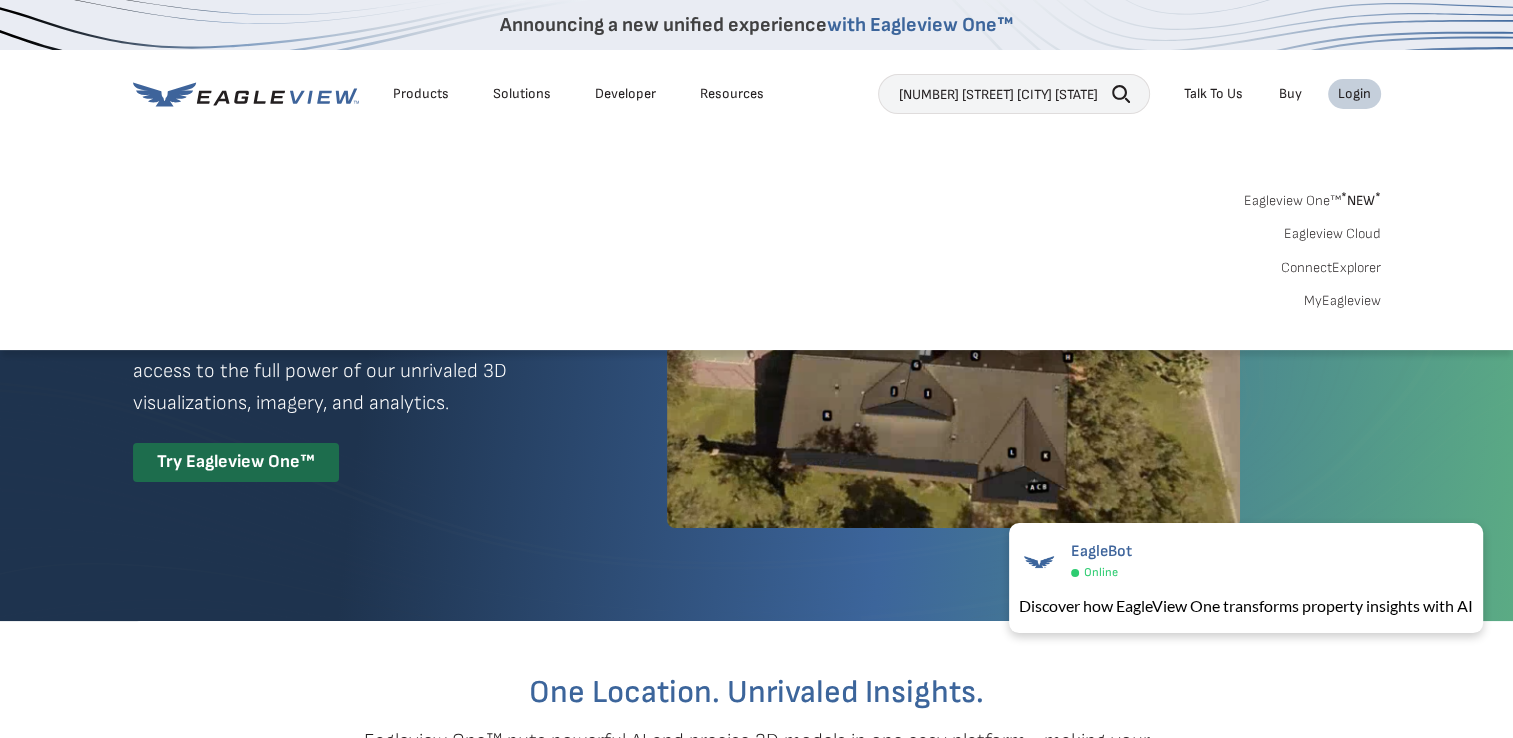 click on "MyEagleview" at bounding box center [1342, 301] 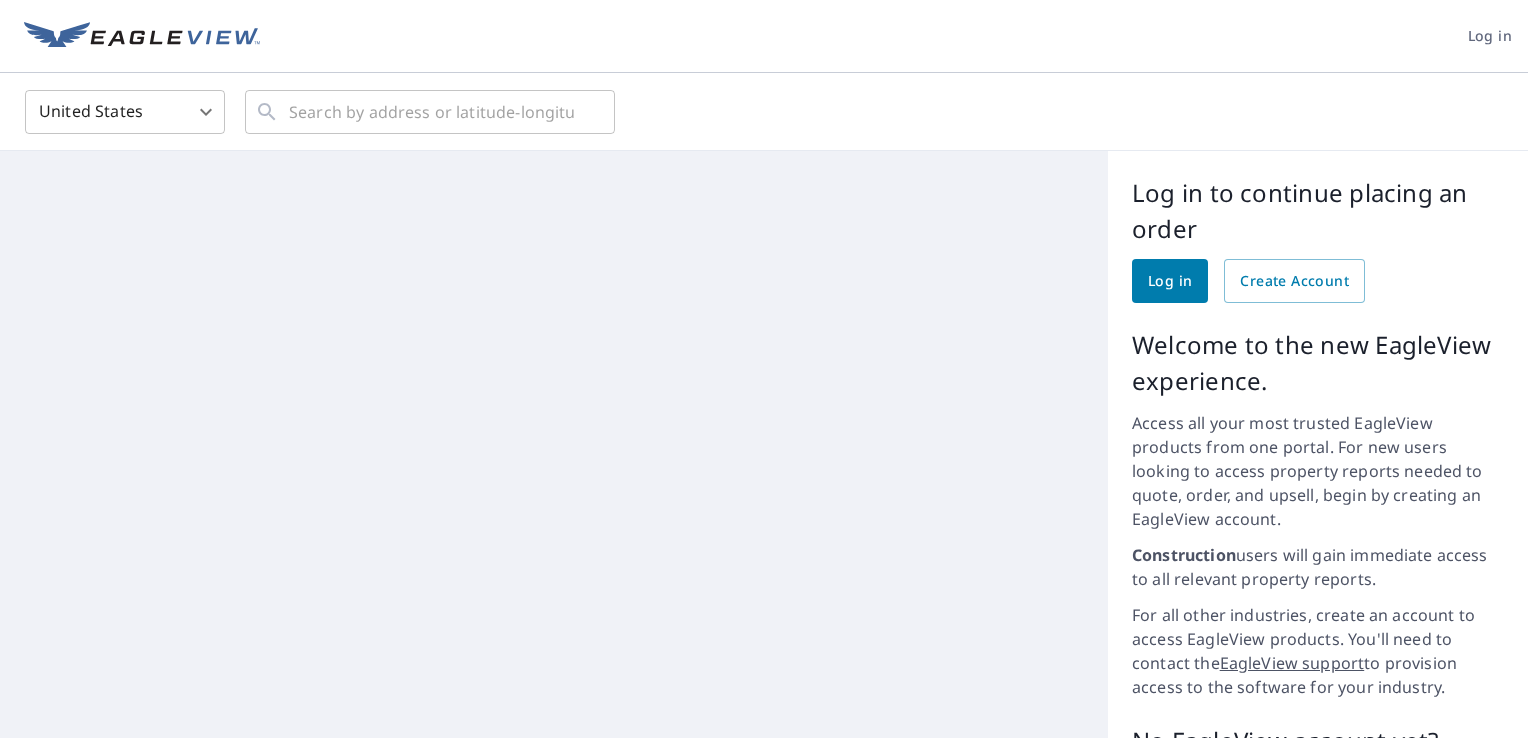 scroll, scrollTop: 0, scrollLeft: 0, axis: both 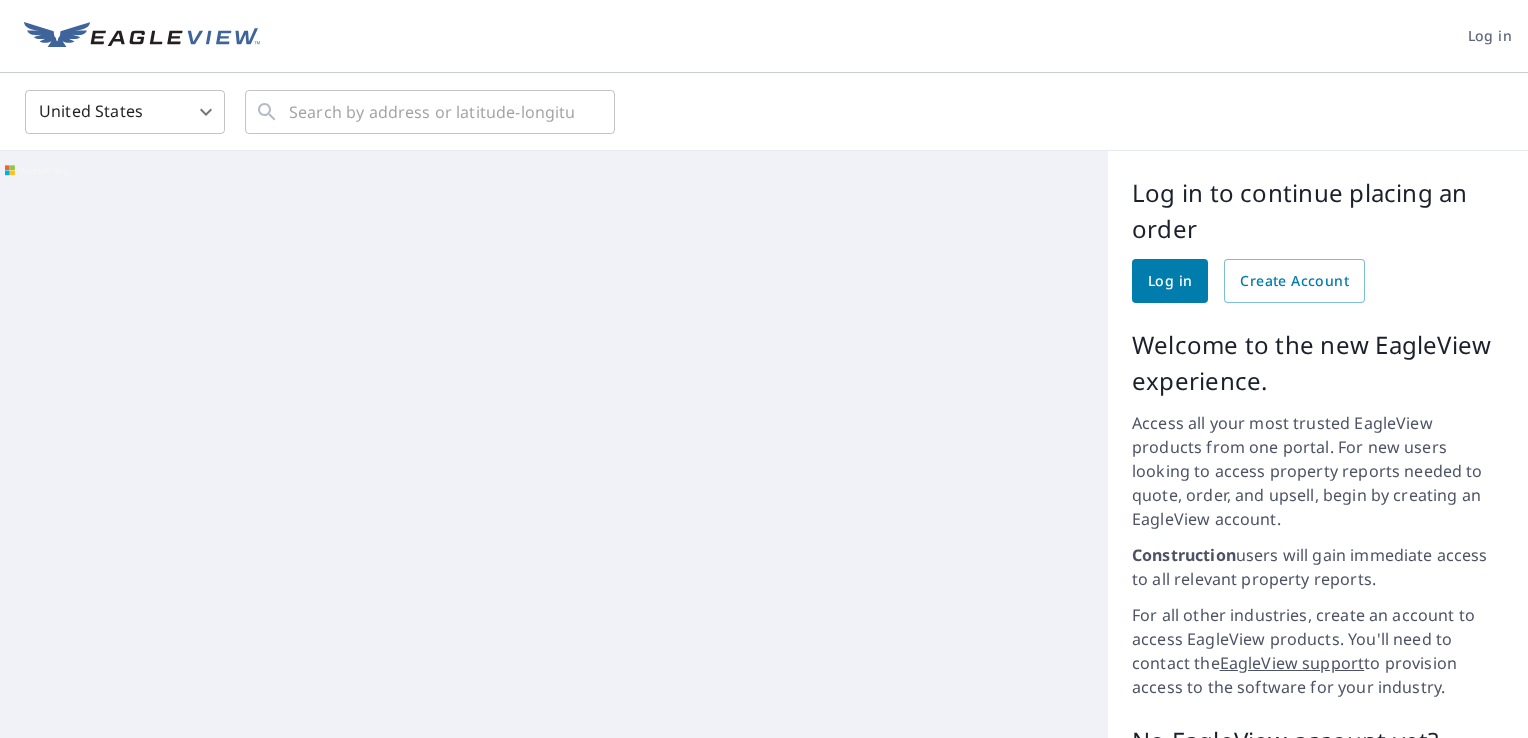 click on "Log in" at bounding box center (1170, 281) 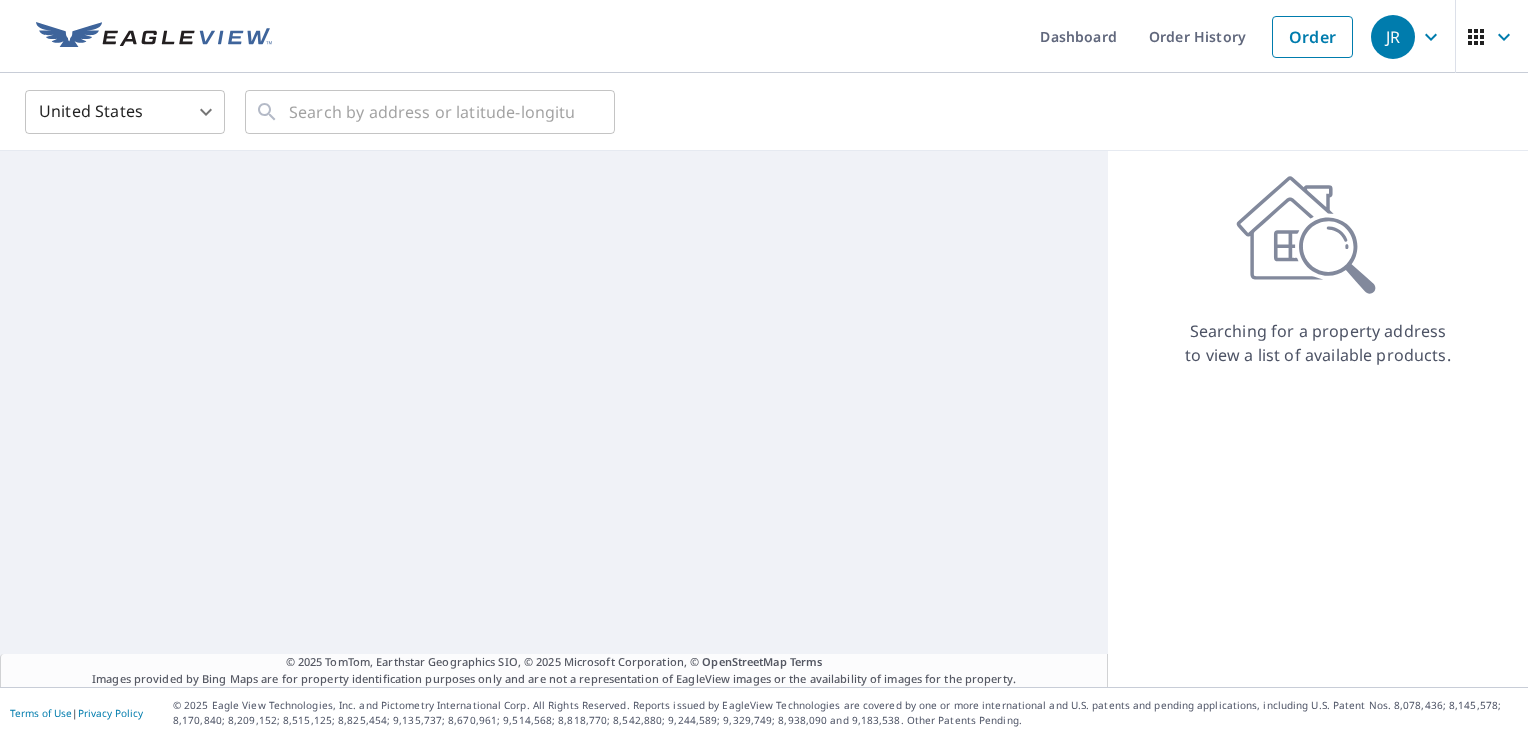 scroll, scrollTop: 0, scrollLeft: 0, axis: both 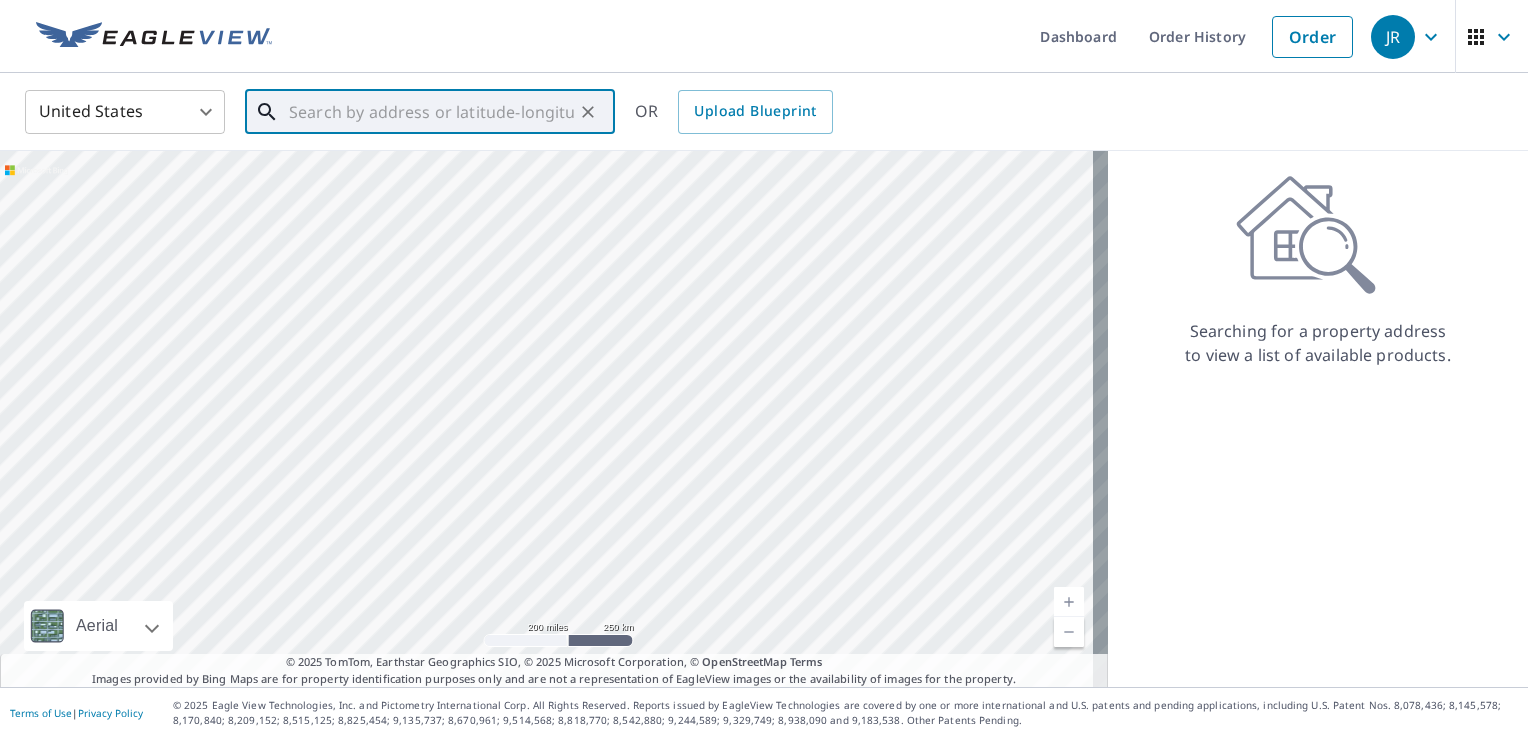 click at bounding box center [431, 112] 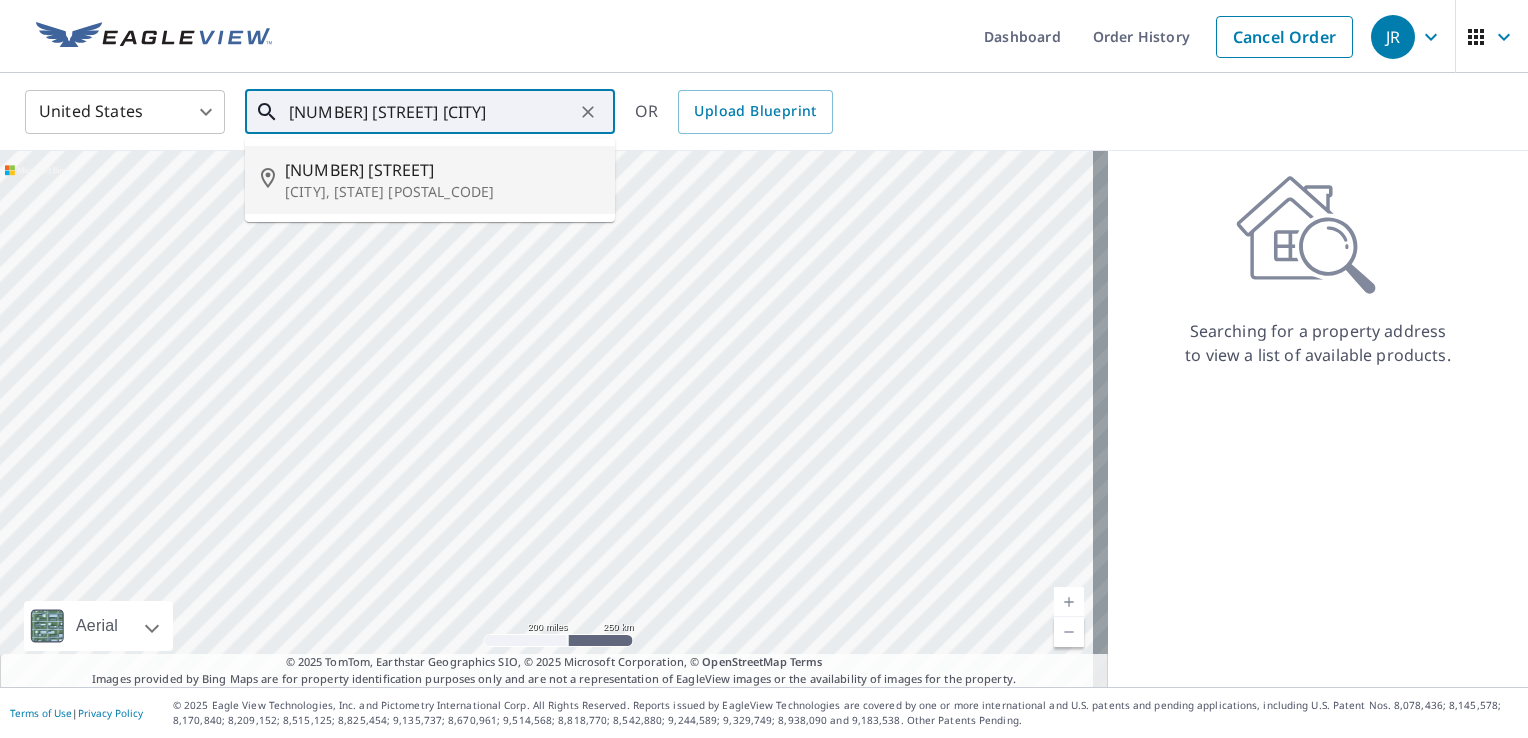 click on "[CITY], [STATE] [POSTAL_CODE]" at bounding box center [442, 192] 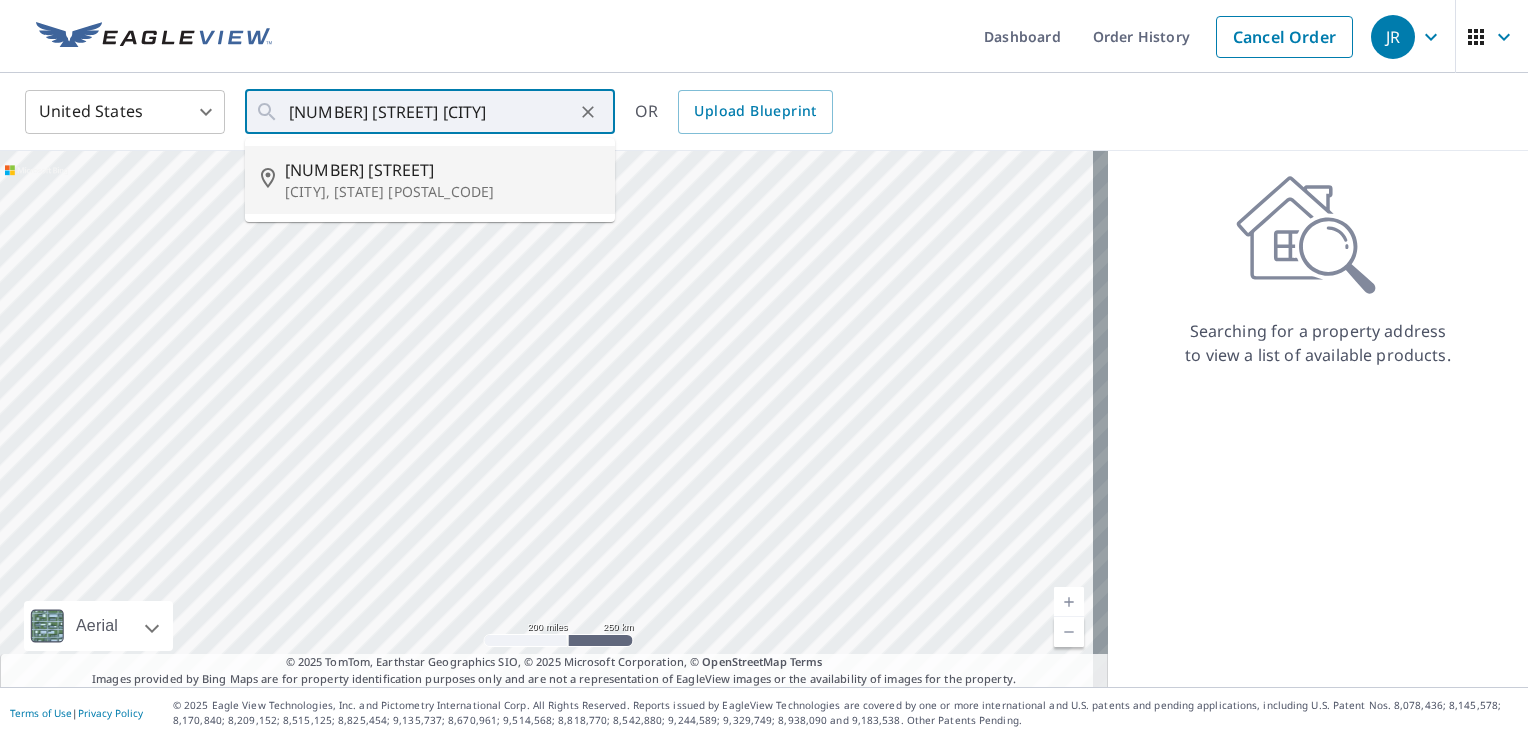 type on "[NUMBER] [STREET] [CITY], [STATE] [POSTAL_CODE]" 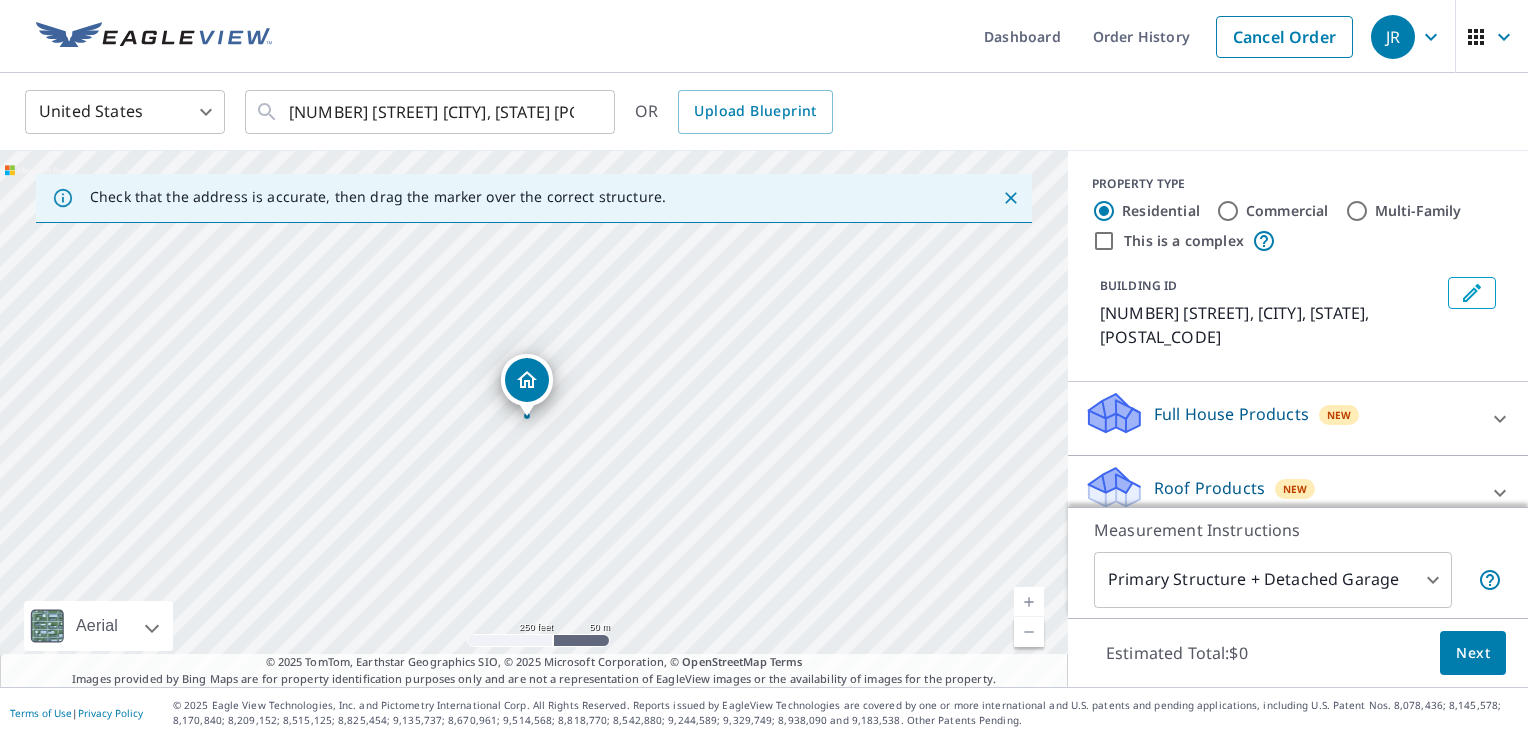 drag, startPoint x: 291, startPoint y: 185, endPoint x: 563, endPoint y: 234, distance: 276.37836 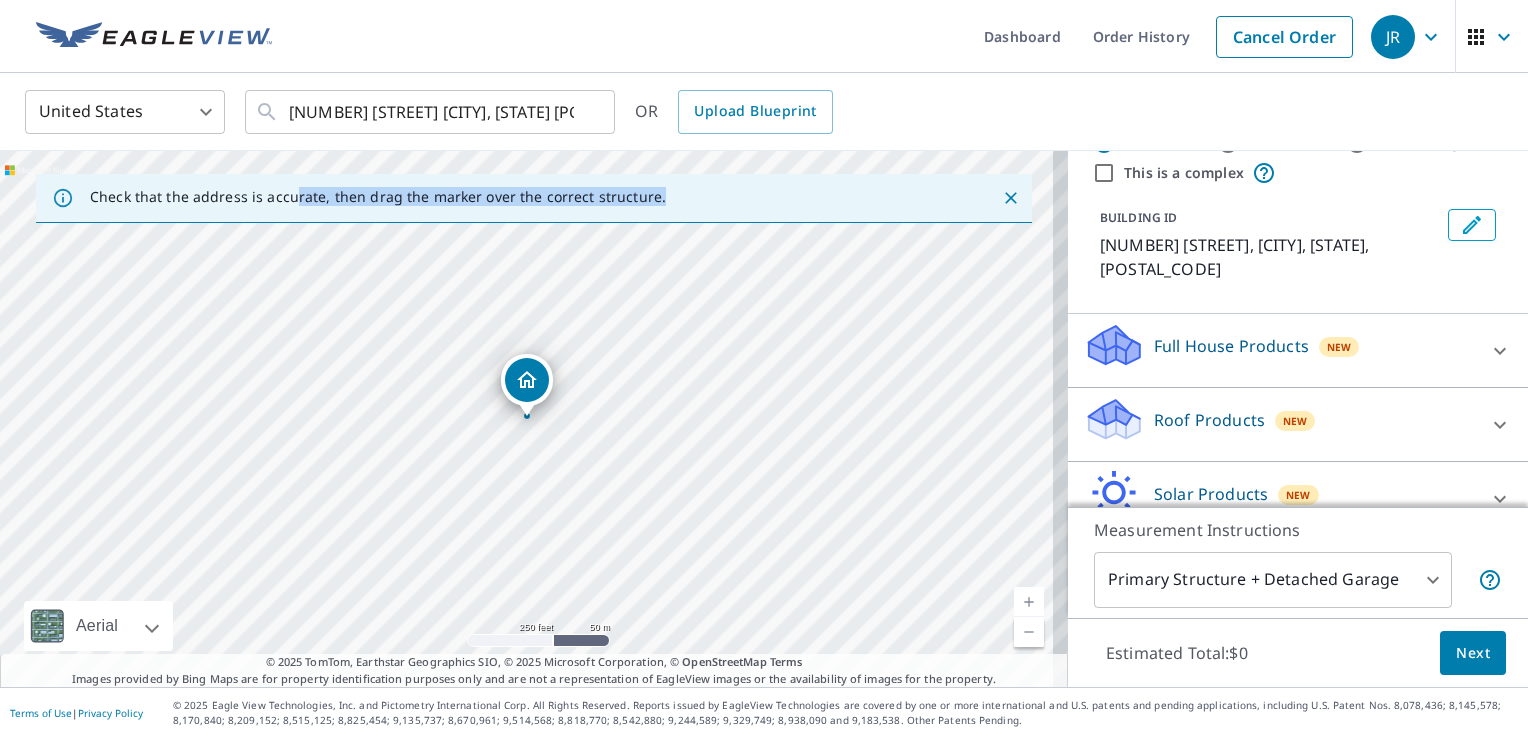 scroll, scrollTop: 80, scrollLeft: 0, axis: vertical 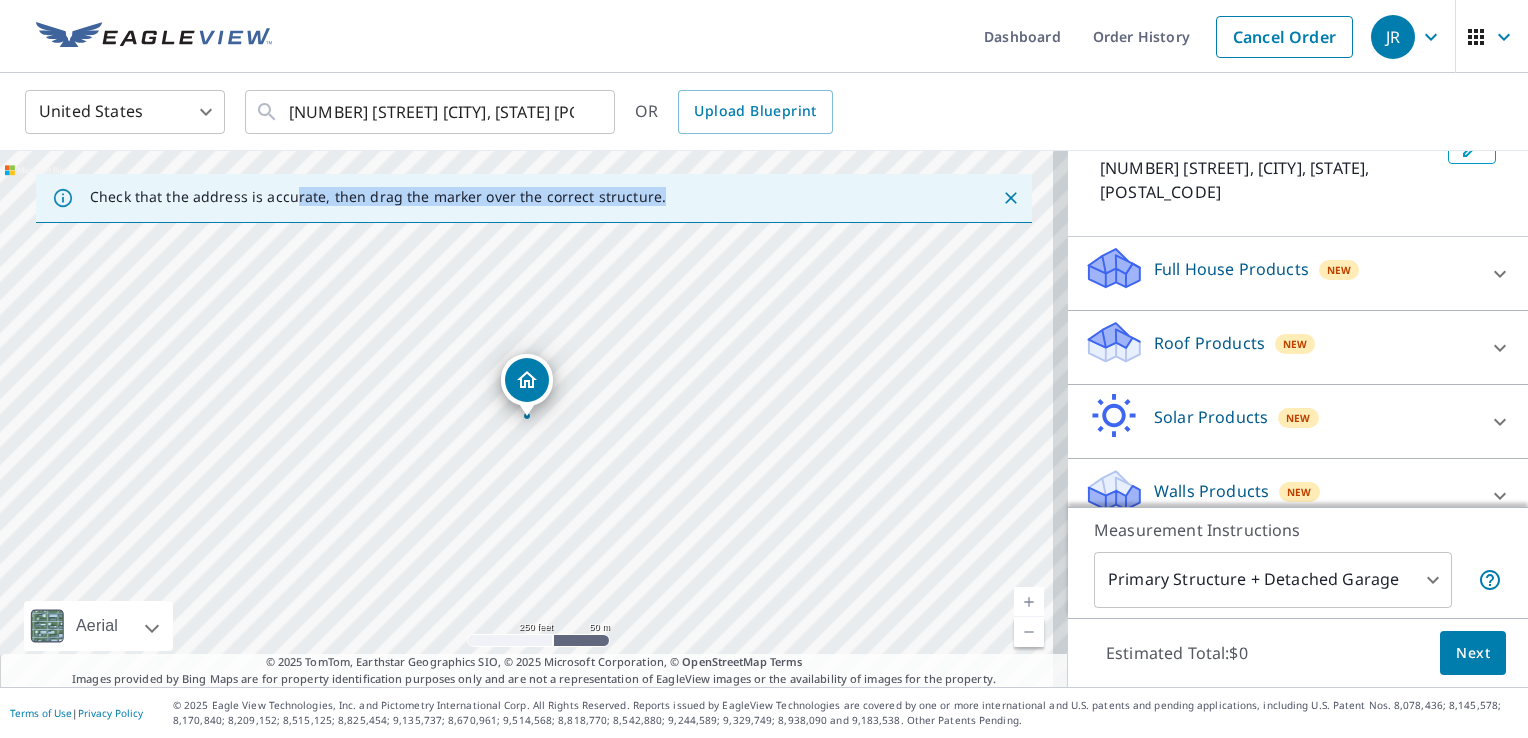 click 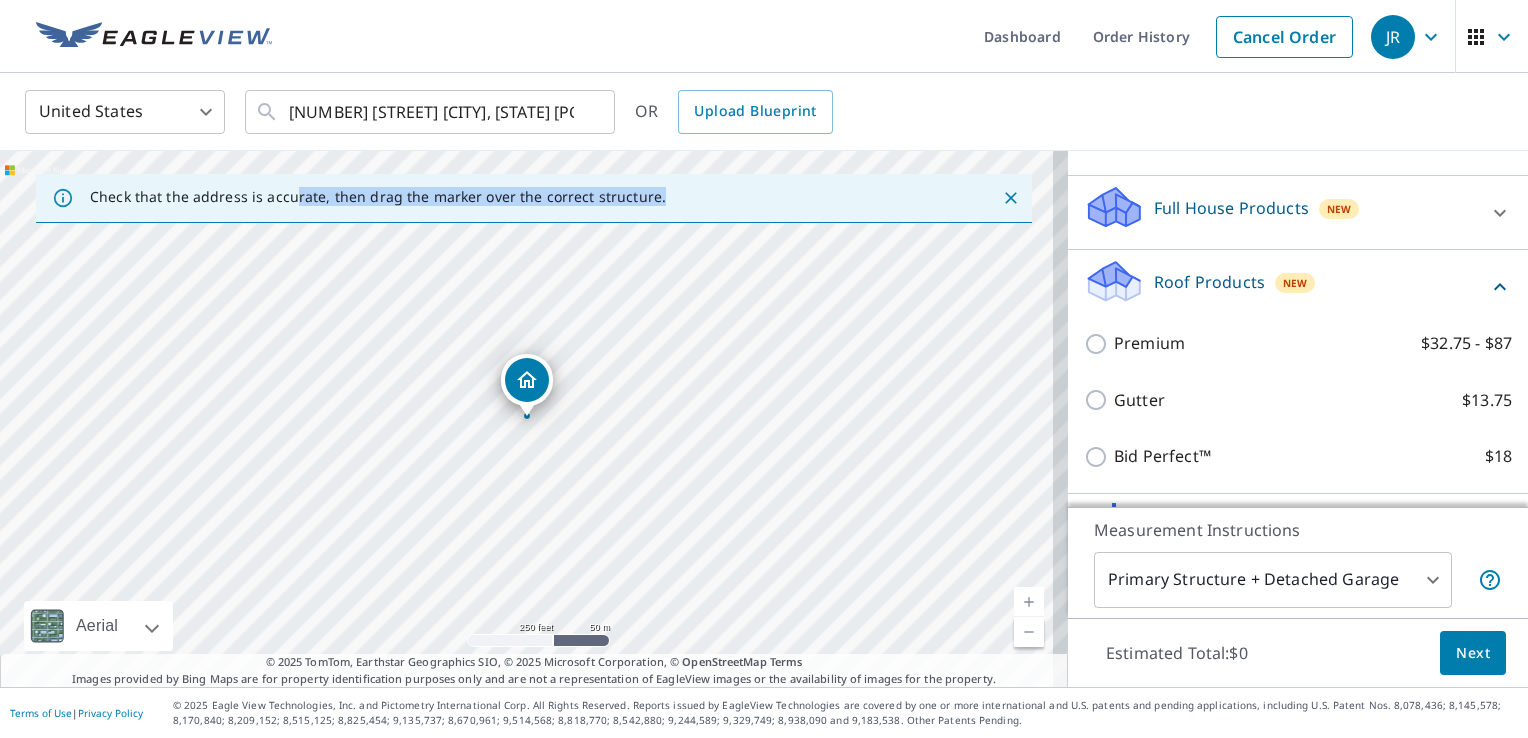 scroll, scrollTop: 225, scrollLeft: 0, axis: vertical 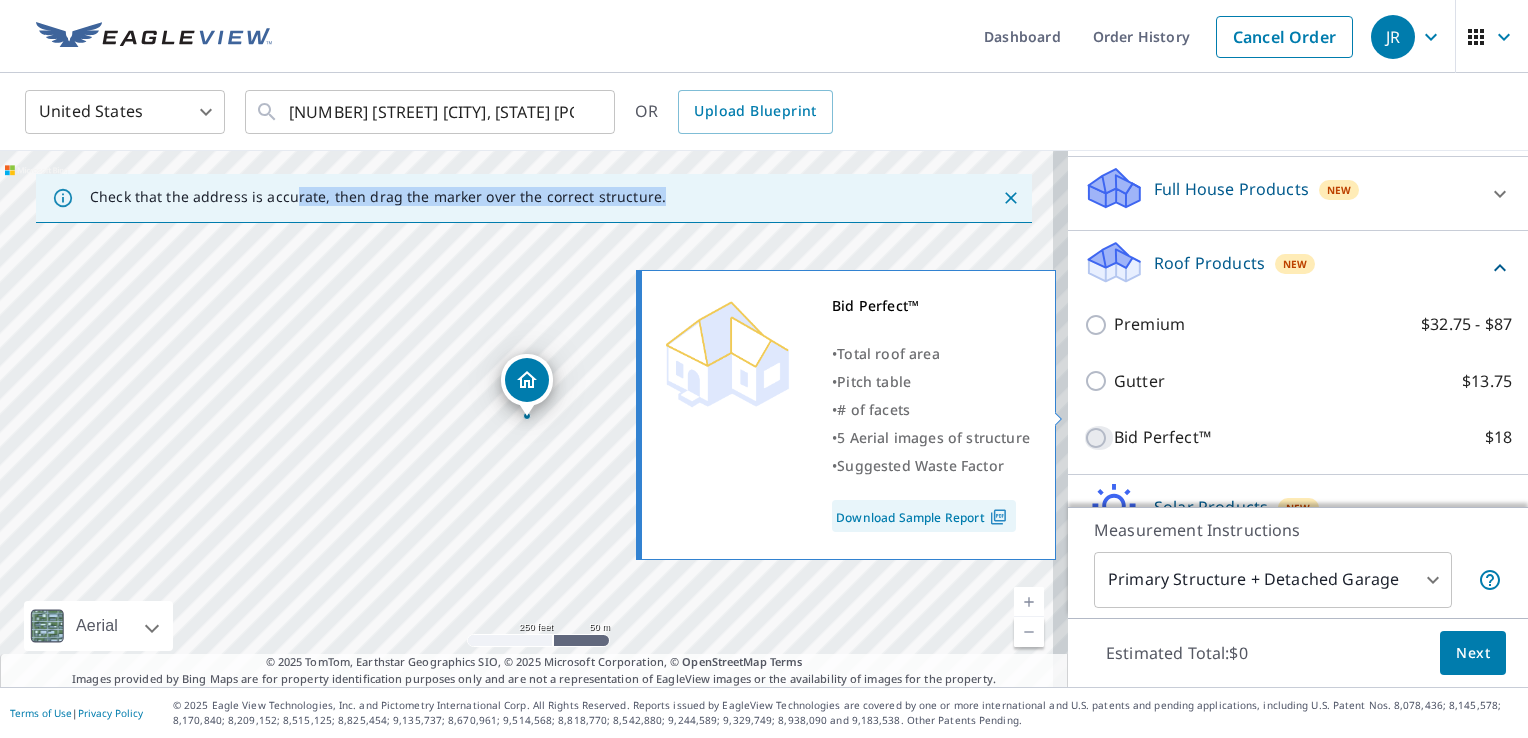click on "Bid Perfect™ $18" at bounding box center [1099, 438] 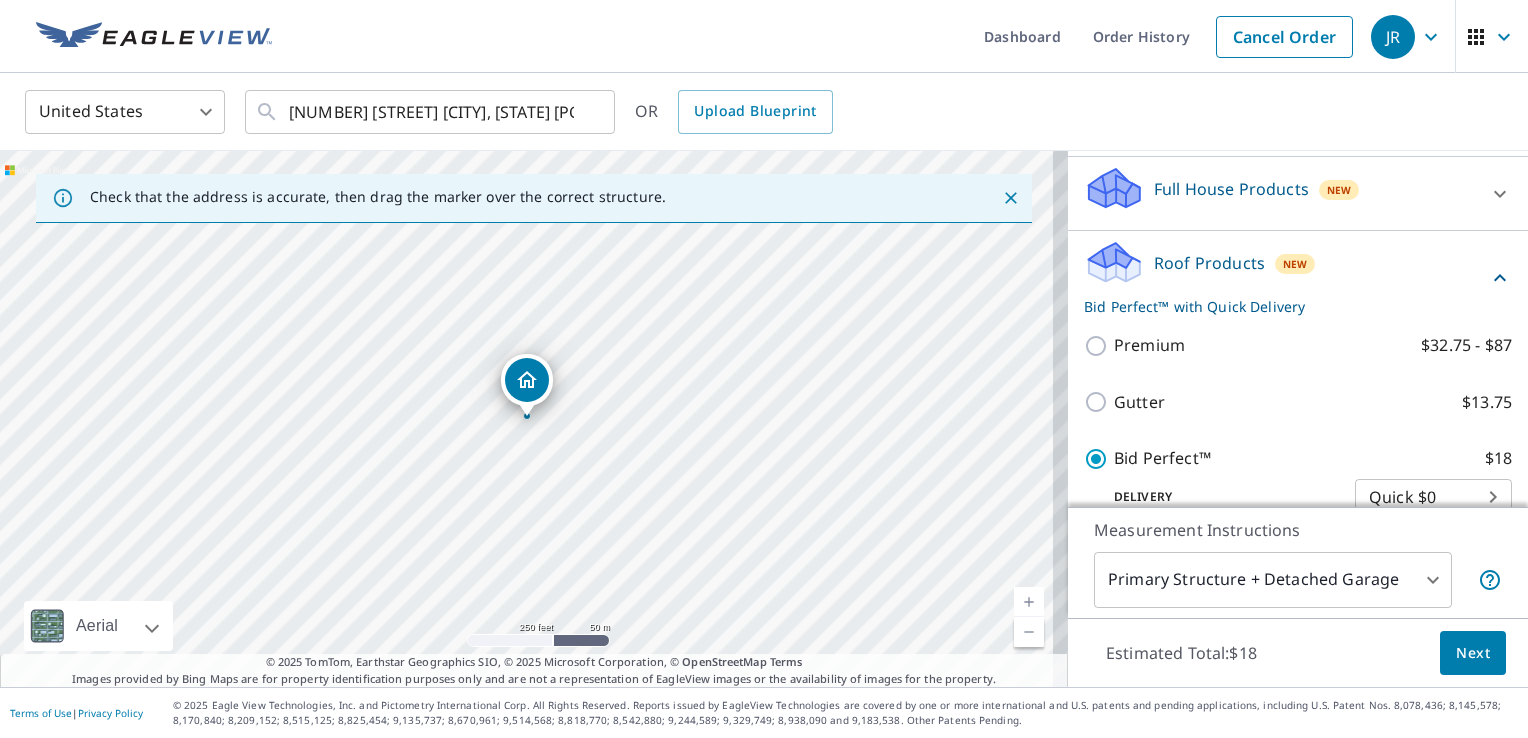click on "Bid Perfect™ $18 Delivery Quick $0 45 ​" at bounding box center [1298, 480] 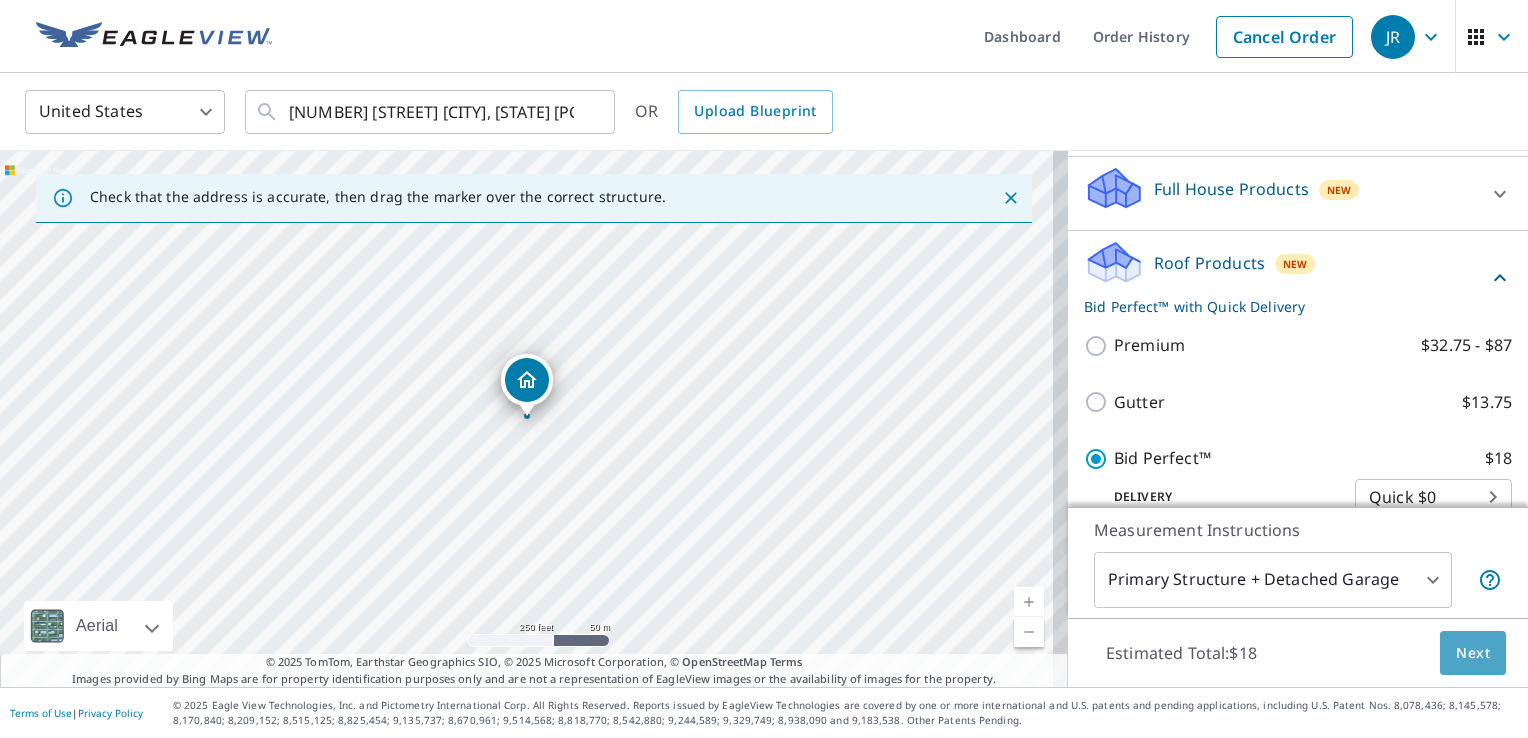 click on "Next" at bounding box center [1473, 653] 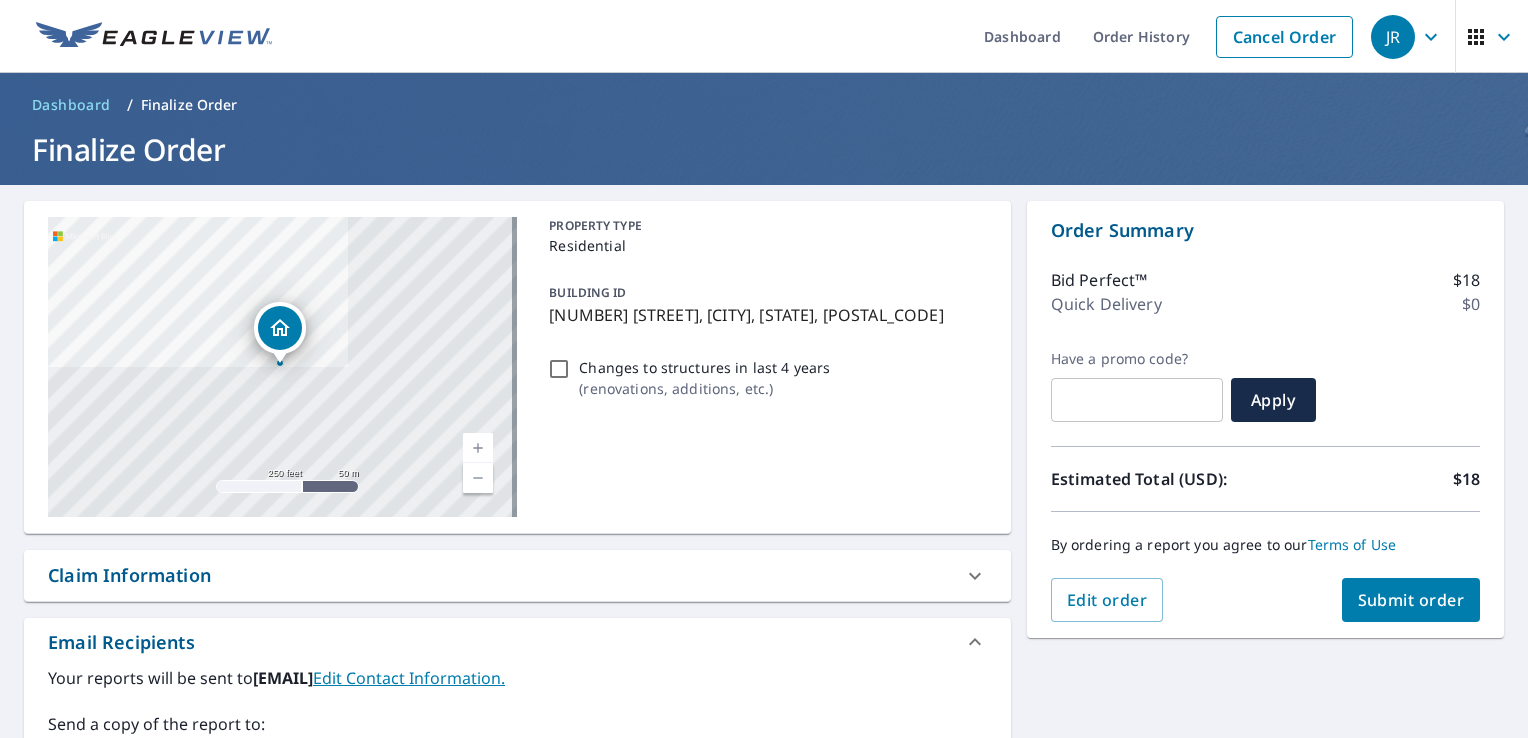 click on "620 Sunset Dr Bloomsburg, PA 17815 Aerial Road A standard road map Aerial A detailed look from above Labels Labels 250 feet 50 m Terms PROPERTY TYPE Residential BUILDING ID 620 Sunset Dr, Bloomsburg, PA, 17815 Changes to structures in last 4 years ( renovations, additions, etc. ) Claim Information Claim number ​ Claim information ​ PO number ​ Date of loss ​ Cat ID ​ Email Recipients Your reports will be sent to  jonathanrichards@live.com.  Edit Contact Information. Send a copy of the report to: ​ Substitutions and Customization Roof measurement report substitutions If a Bid Perfect - Residential Report is unavailable send me a QuickSquares Report: Yes No Ask If a Residential/Multi-Family Report is unavailable send me a Commercial Report: Yes No Ask If a Bid Perfect - Commercial report is unavailable, send me EC3D Commercial Report: Yes No Ask If an Extended Coverage 3D Report is unavailable send me an Extended Coverage 2D Report: Yes No Ask Additional Report Formats DXF RXF XML XXXX4200   * ​" at bounding box center (764, 608) 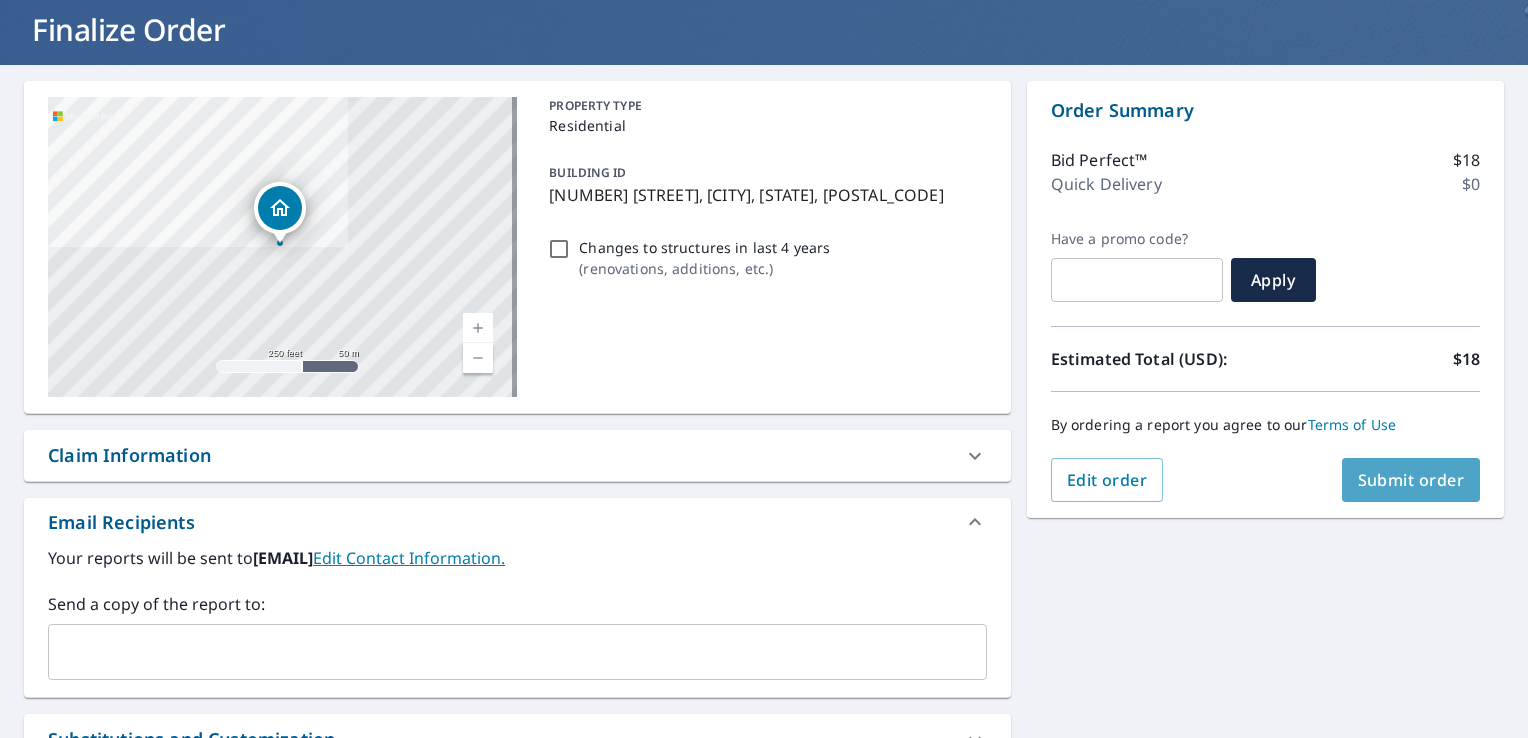click on "Submit order" at bounding box center [1411, 480] 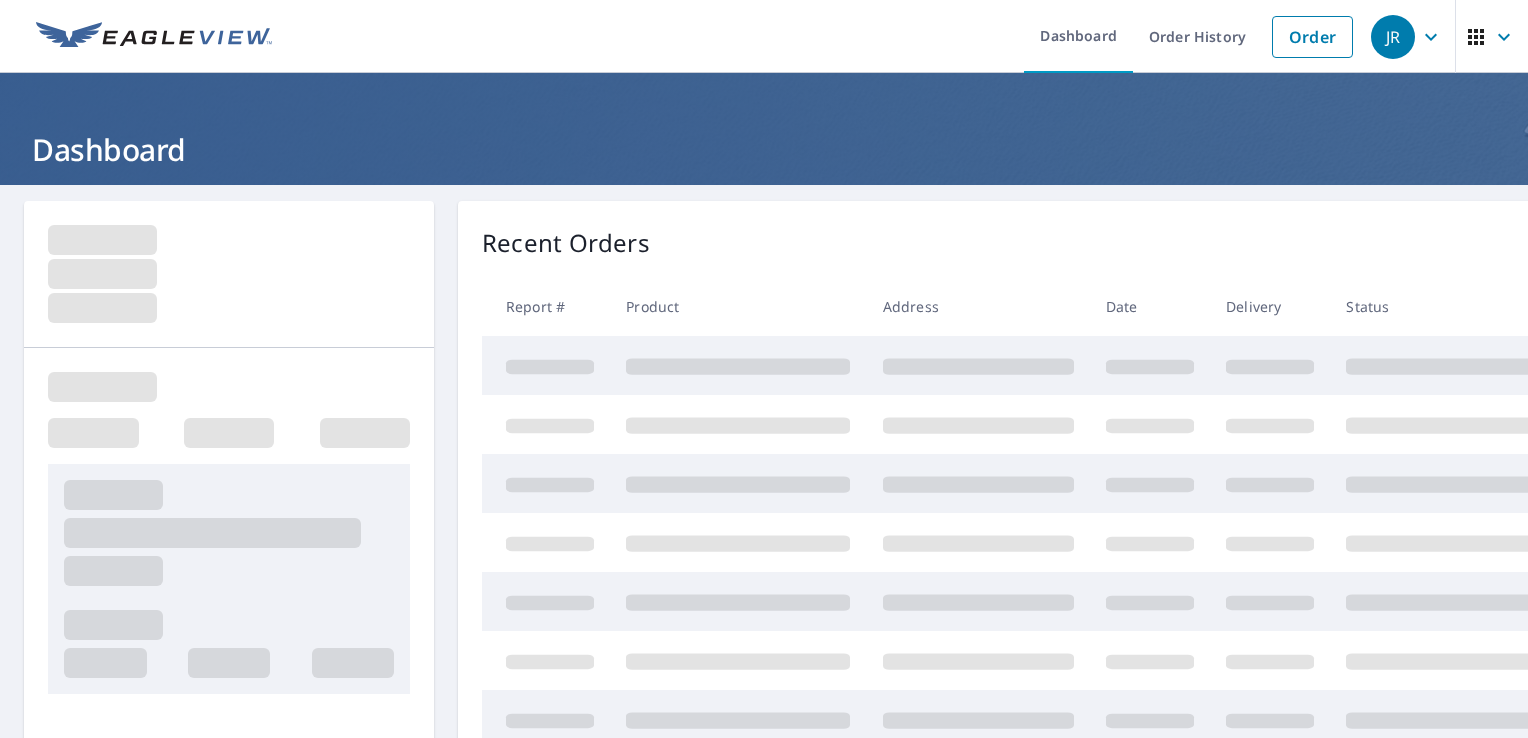 scroll, scrollTop: 0, scrollLeft: 0, axis: both 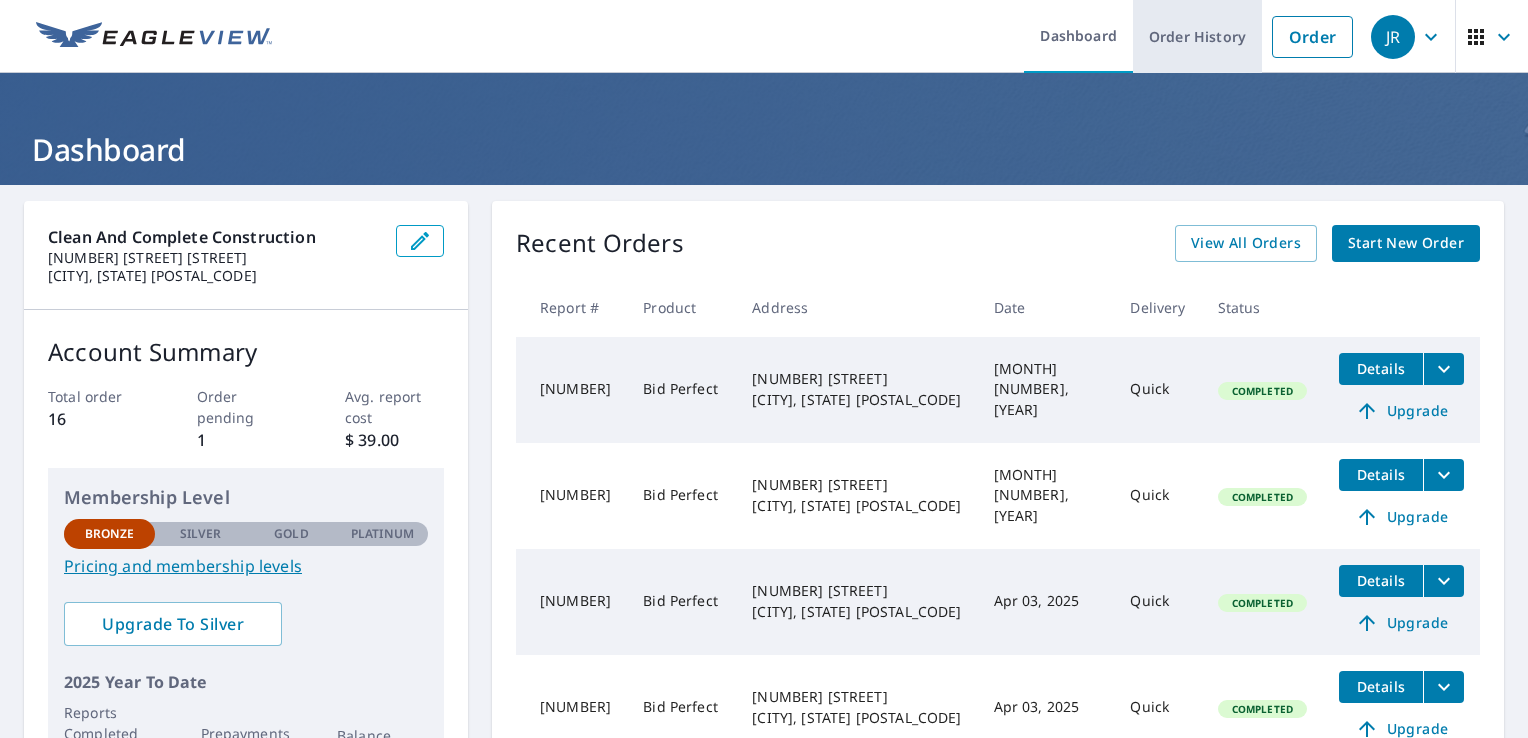 click on "Order History" at bounding box center (1197, 36) 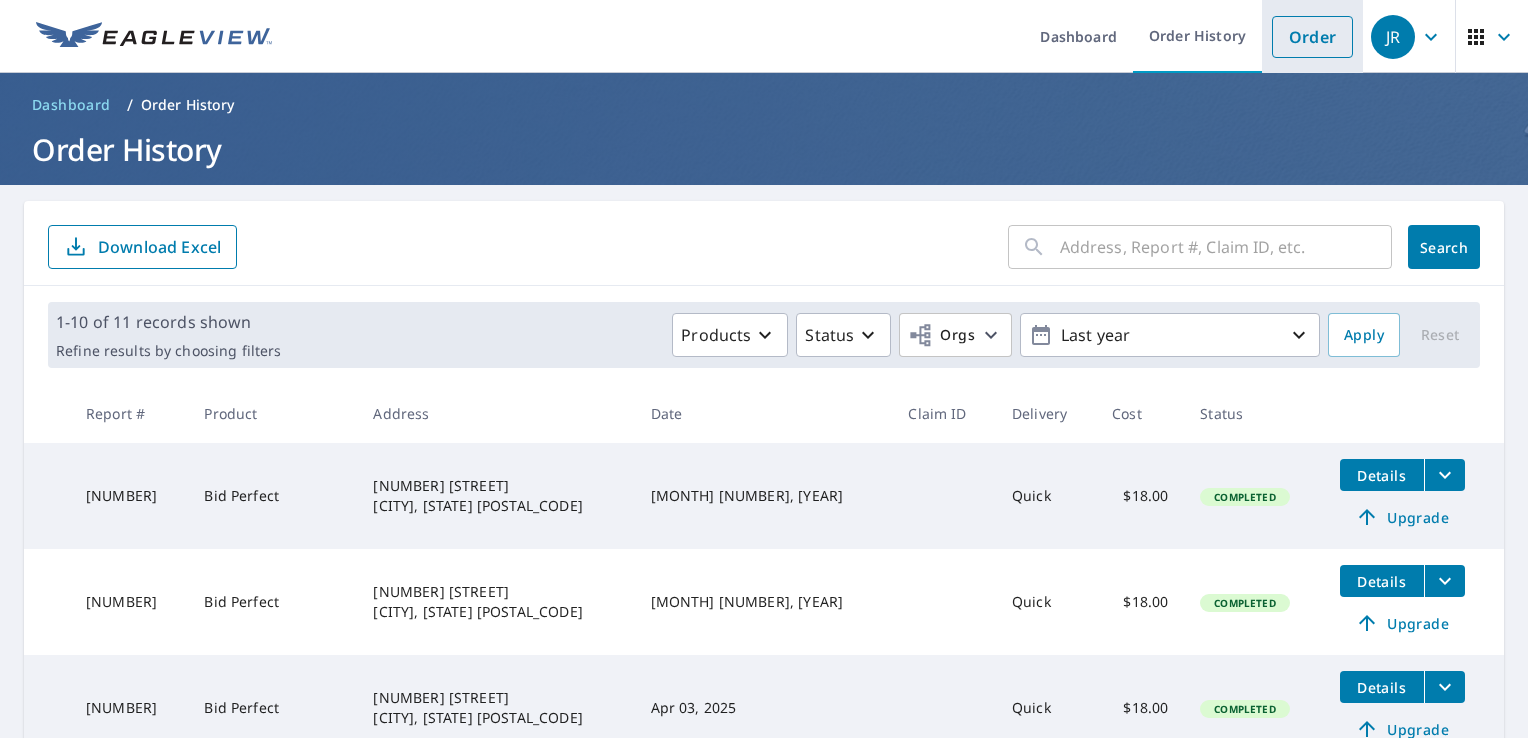 click on "Order" at bounding box center (1312, 37) 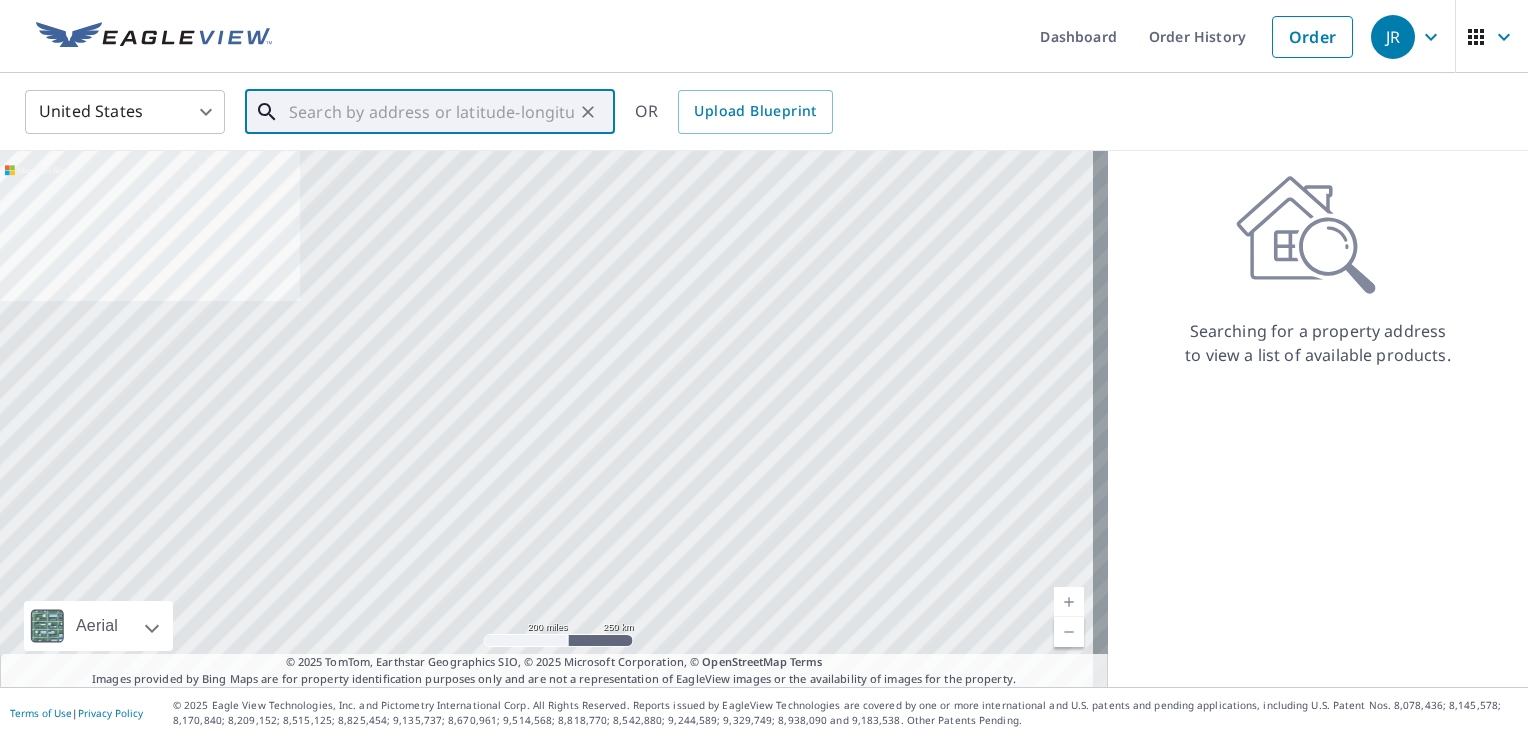 click at bounding box center (431, 112) 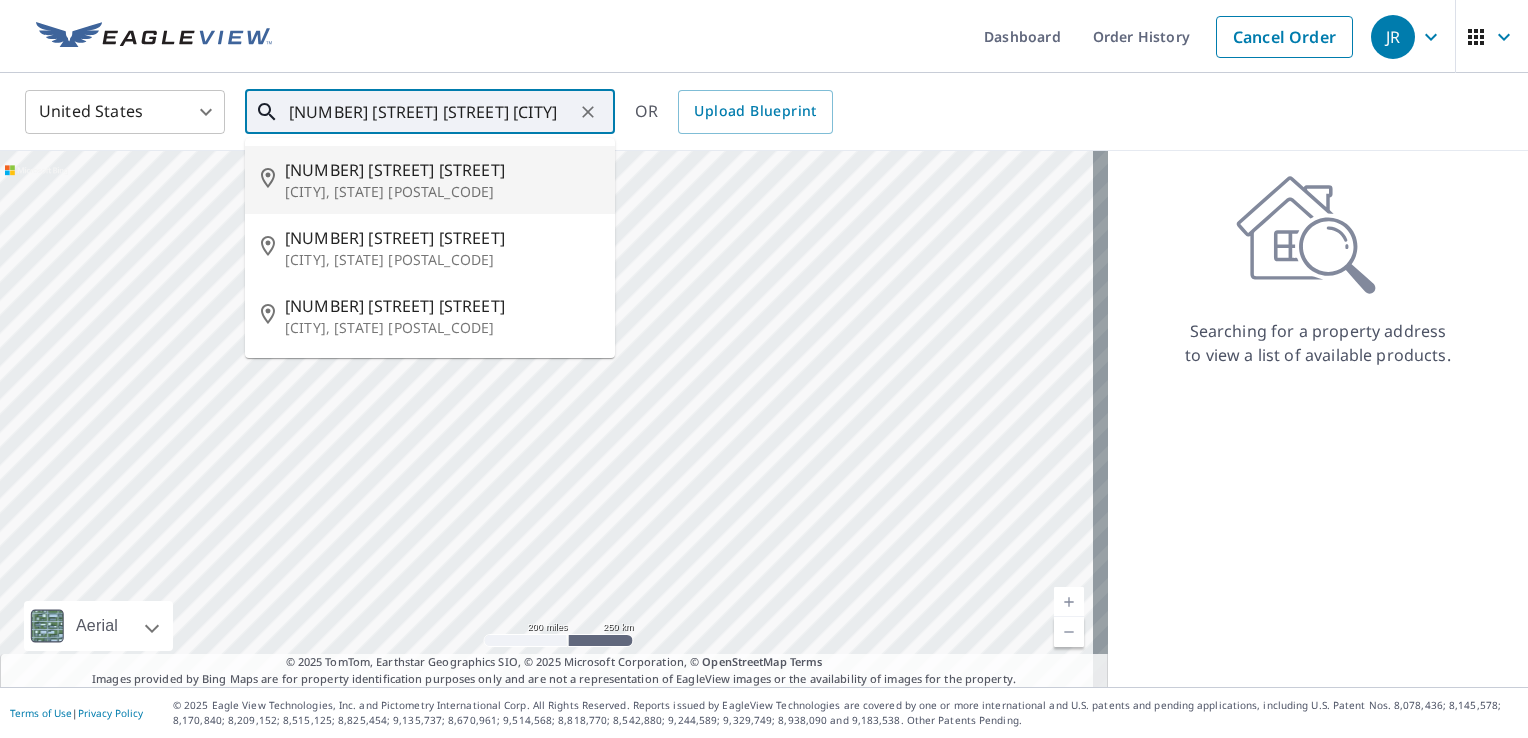 click on "[CITY], [STATE] [POSTAL_CODE]" at bounding box center (442, 192) 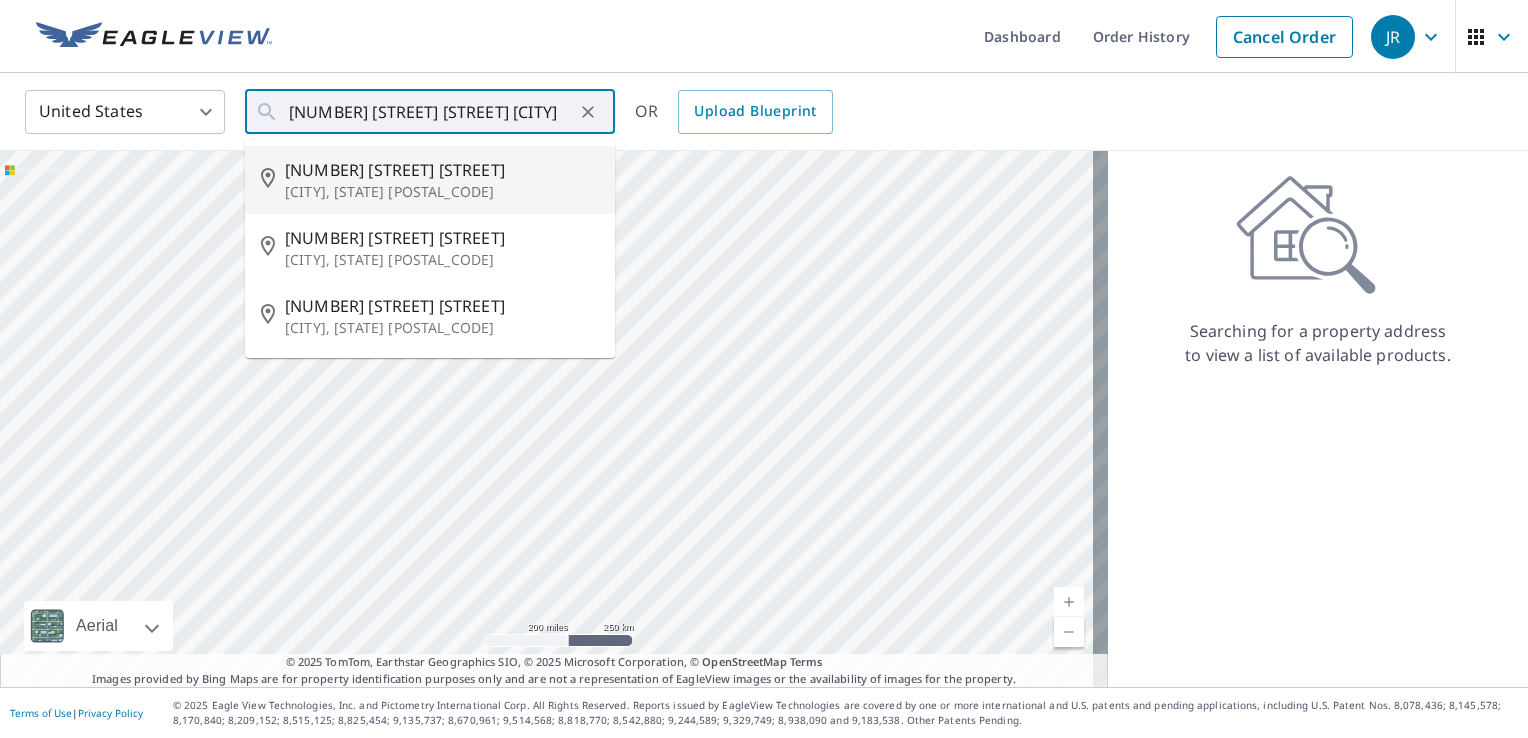 type on "[NUMBER] [STREET] [STREET] [CITY] [STATE] [POSTAL_CODE]" 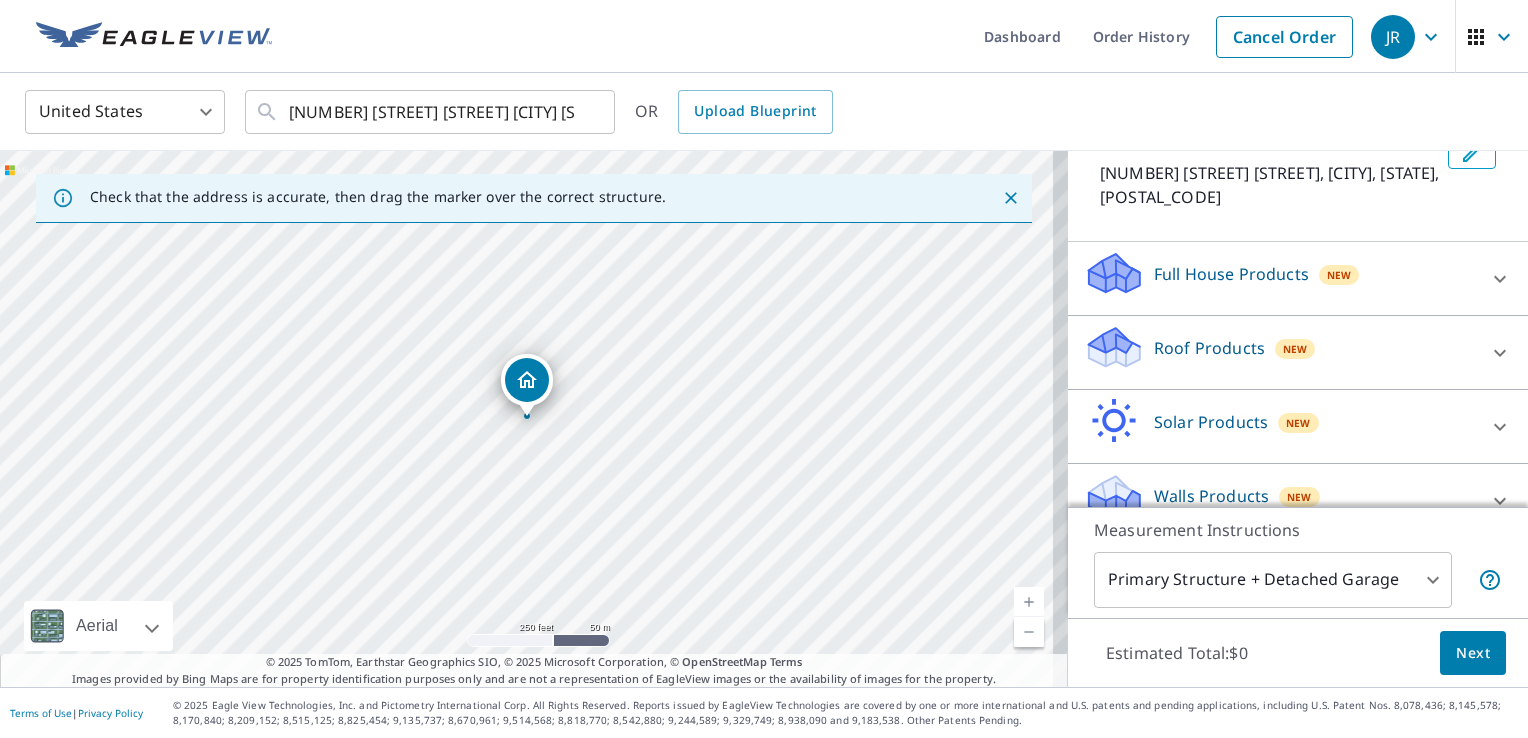 scroll, scrollTop: 145, scrollLeft: 0, axis: vertical 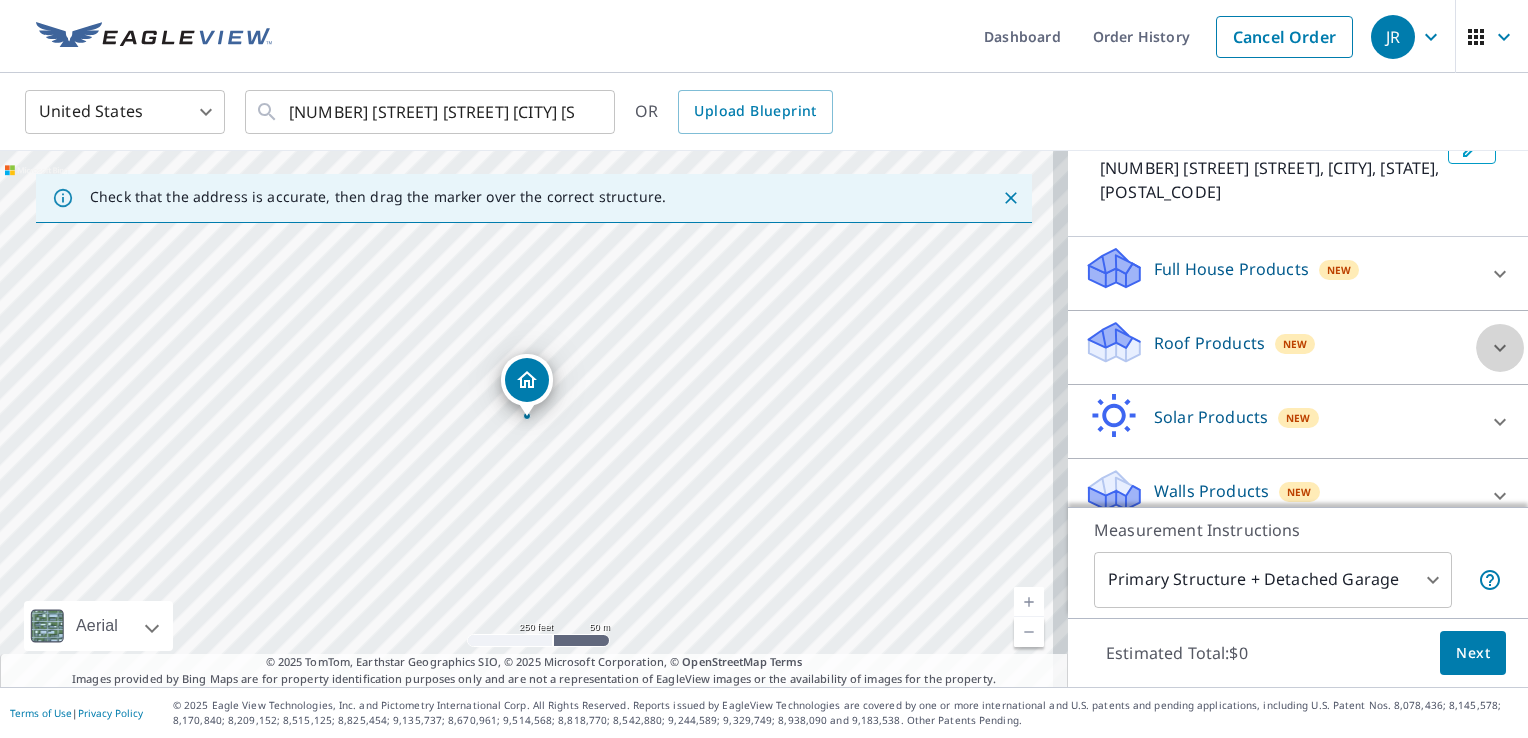 click 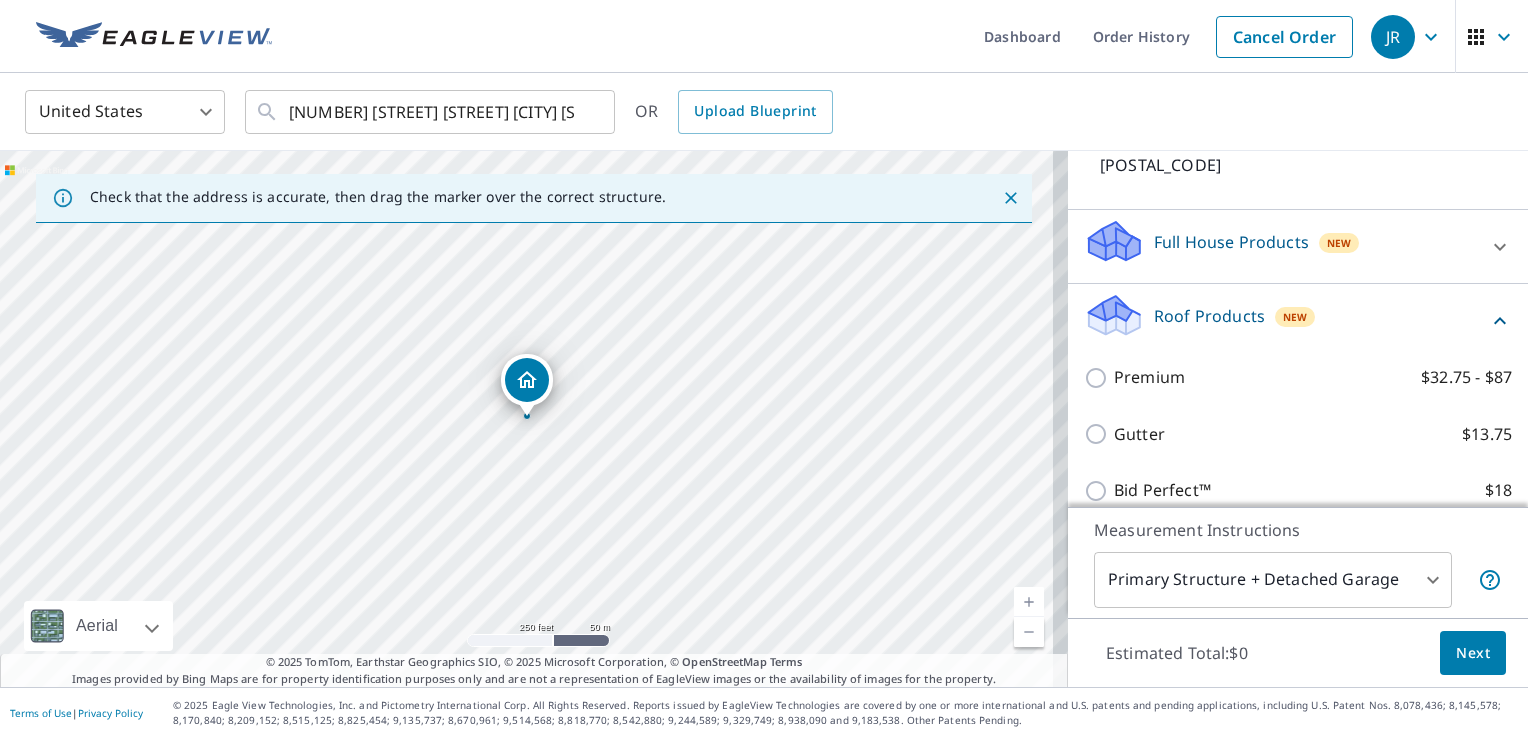 scroll, scrollTop: 185, scrollLeft: 0, axis: vertical 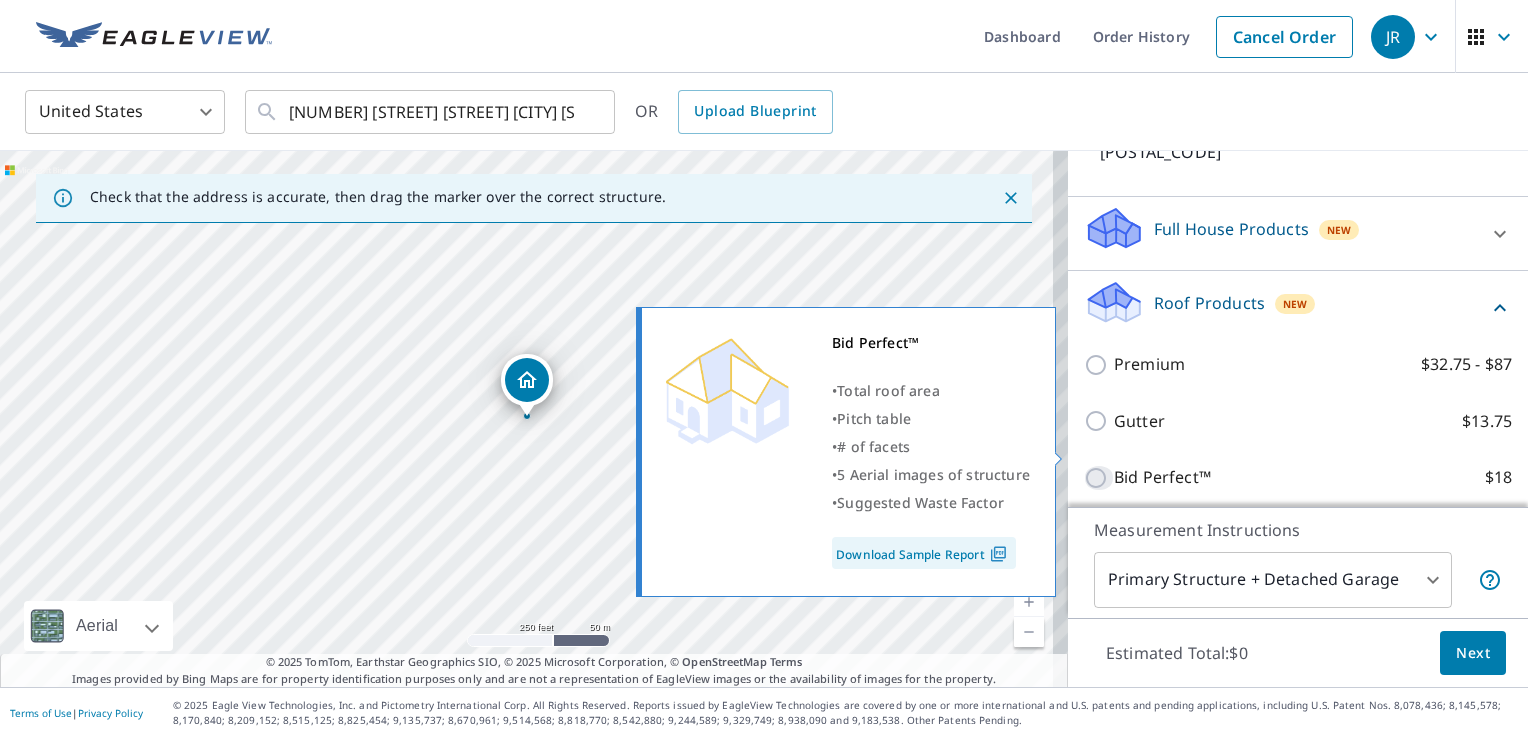click on "Bid Perfect™ $18" at bounding box center (1099, 478) 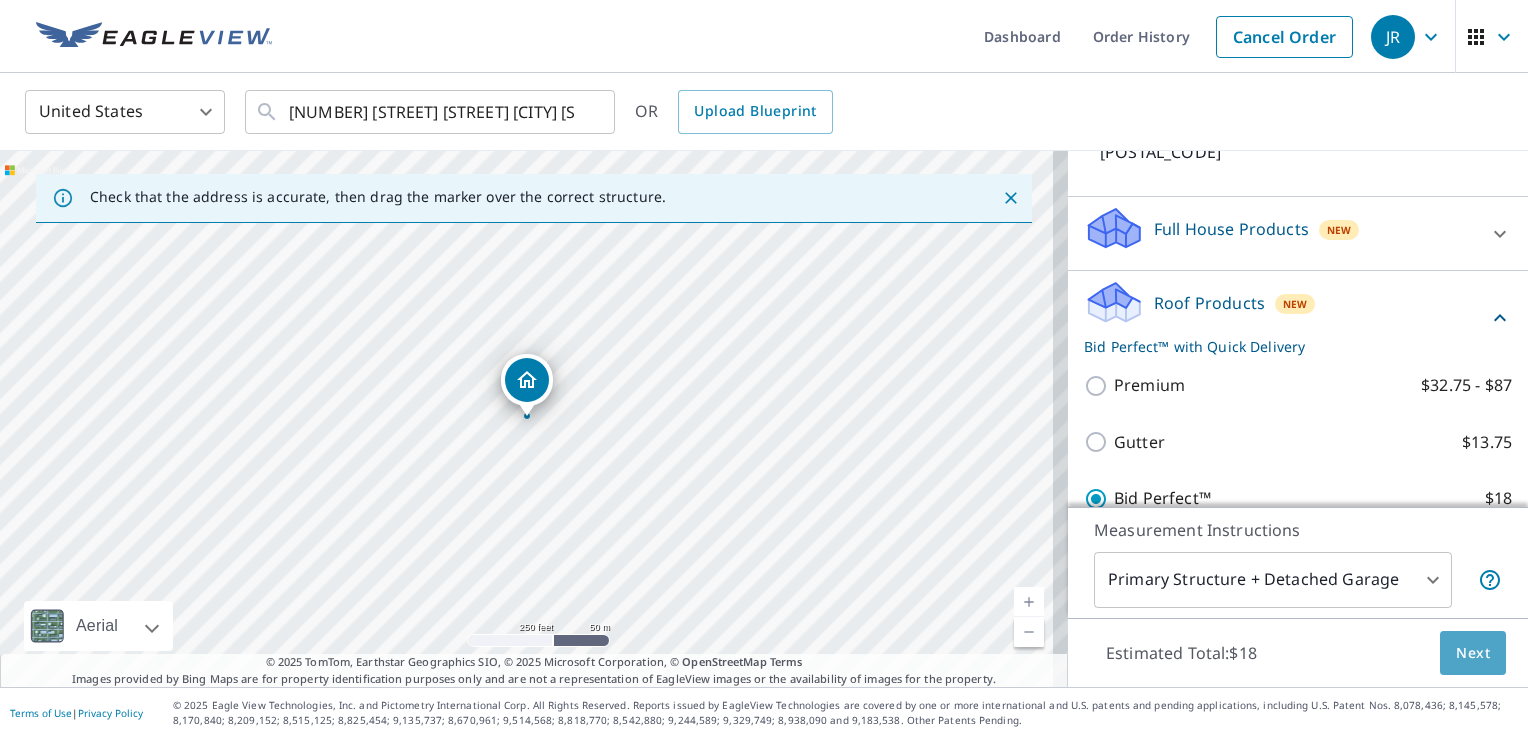click on "Next" at bounding box center [1473, 653] 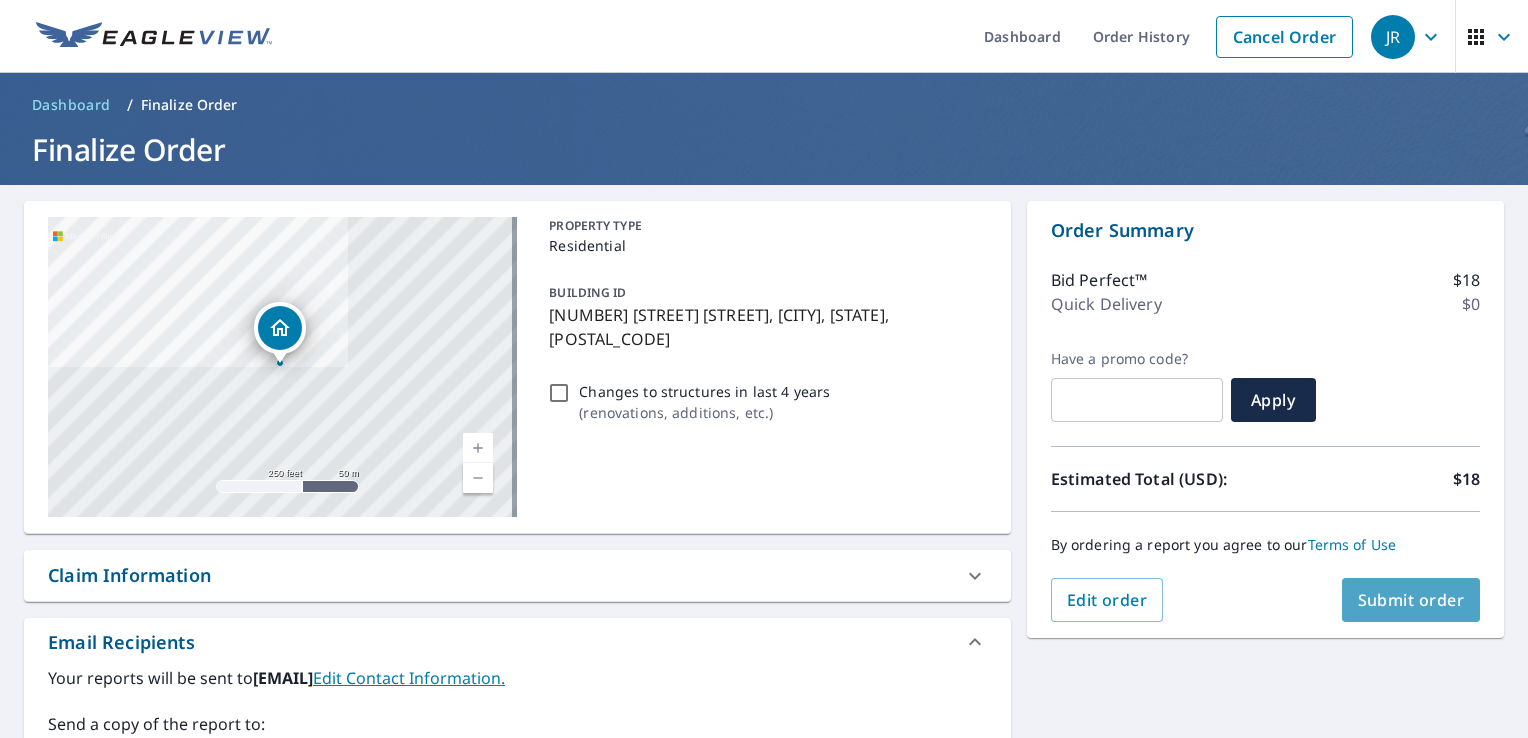 click on "Submit order" at bounding box center (1411, 600) 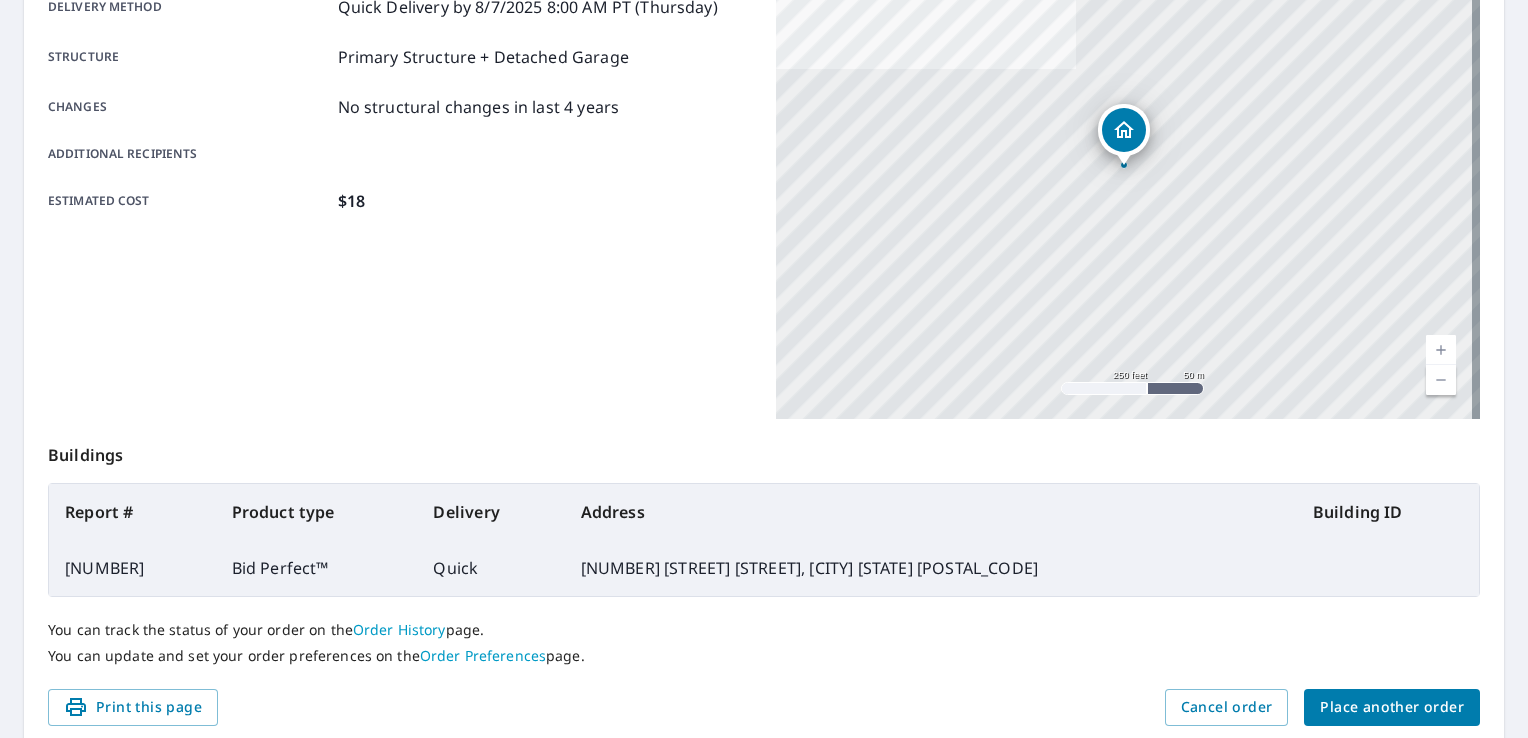 scroll, scrollTop: 413, scrollLeft: 0, axis: vertical 